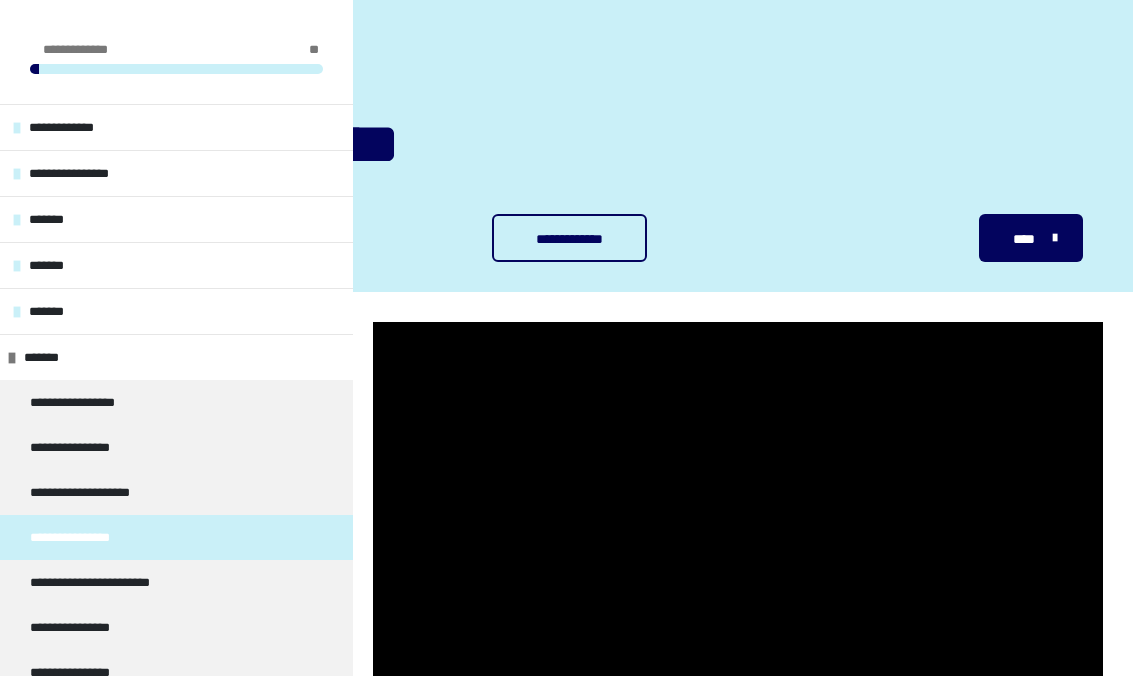 scroll, scrollTop: 282, scrollLeft: 0, axis: vertical 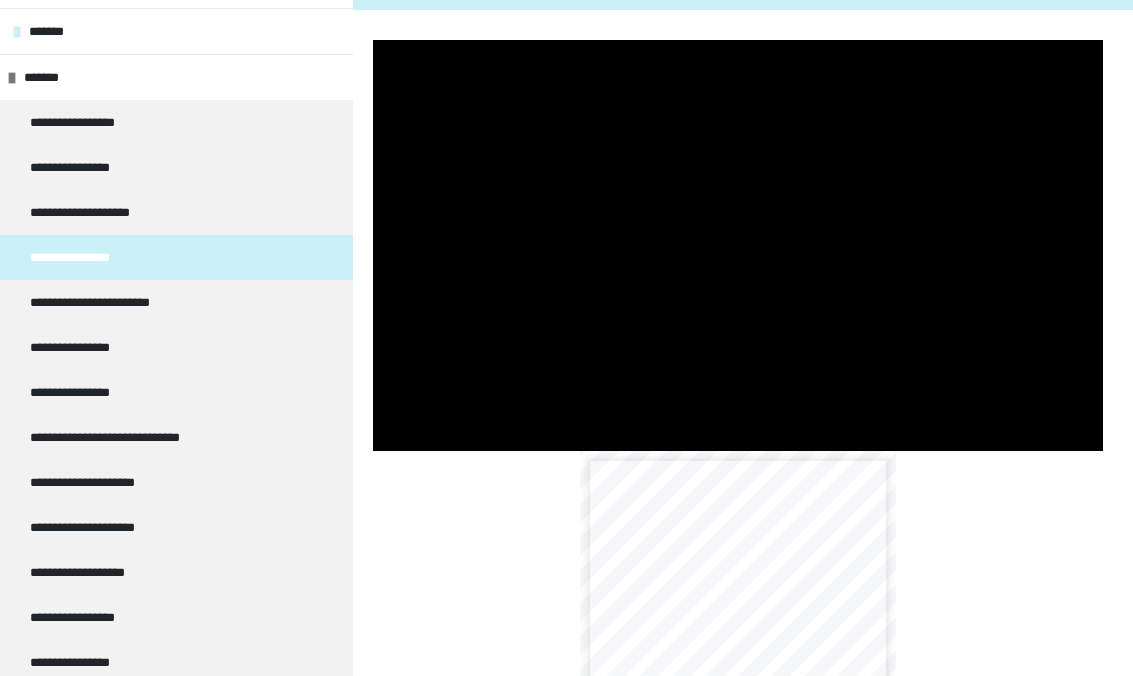 click at bounding box center [738, 245] 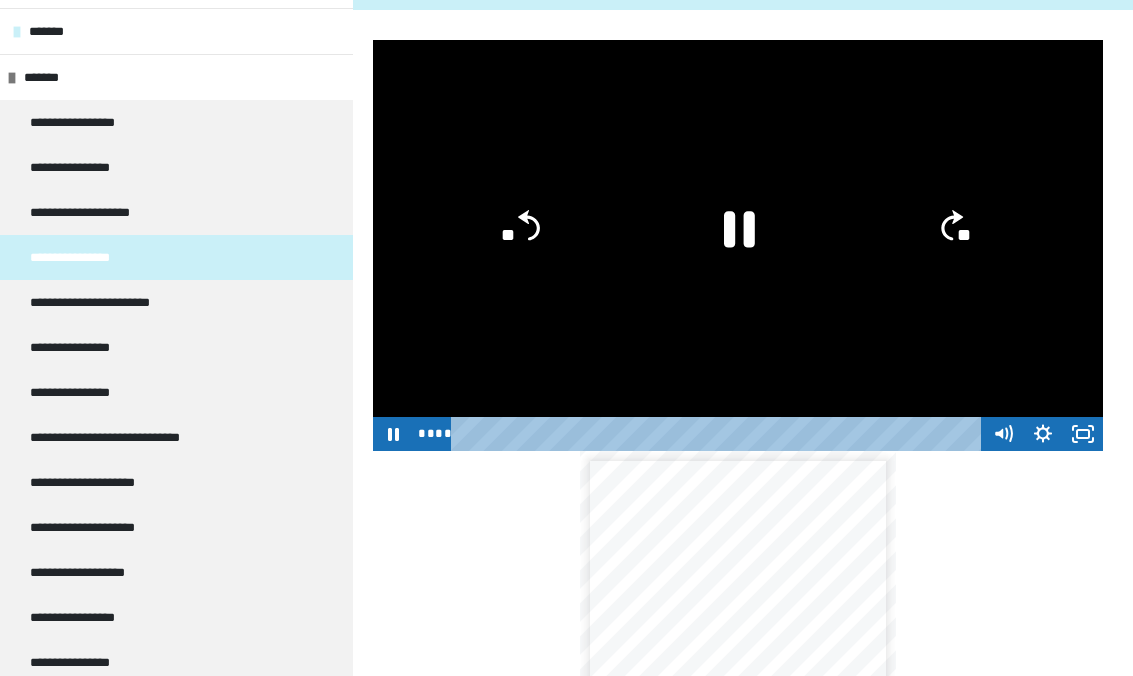 click at bounding box center (738, 245) 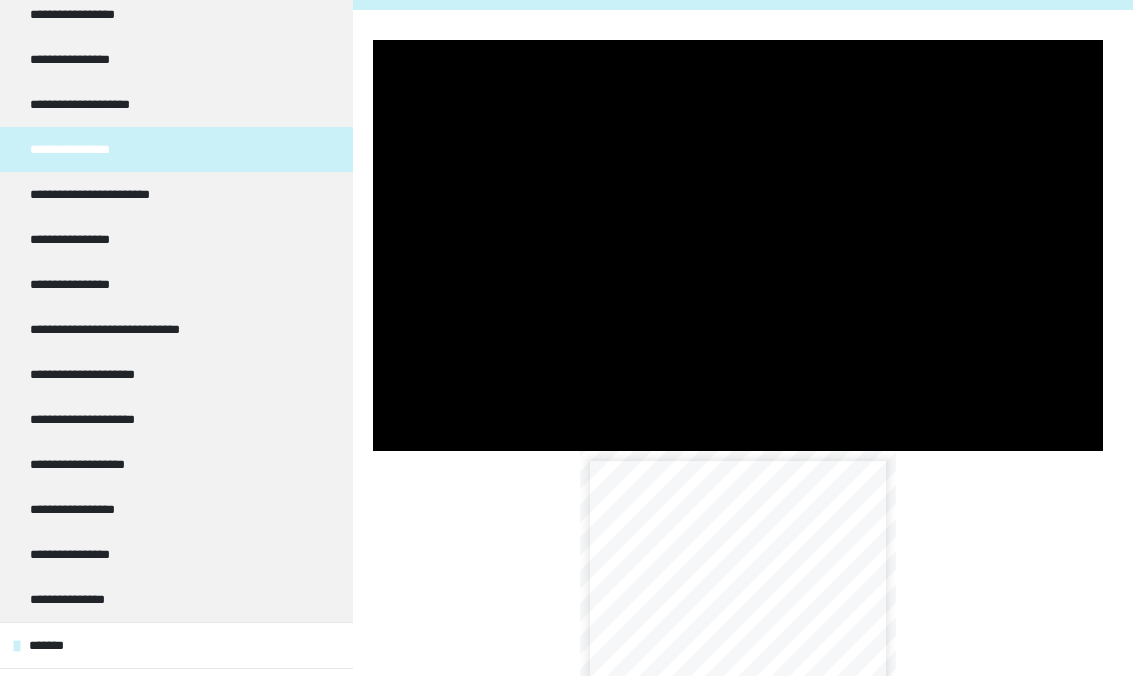 scroll, scrollTop: 387, scrollLeft: 0, axis: vertical 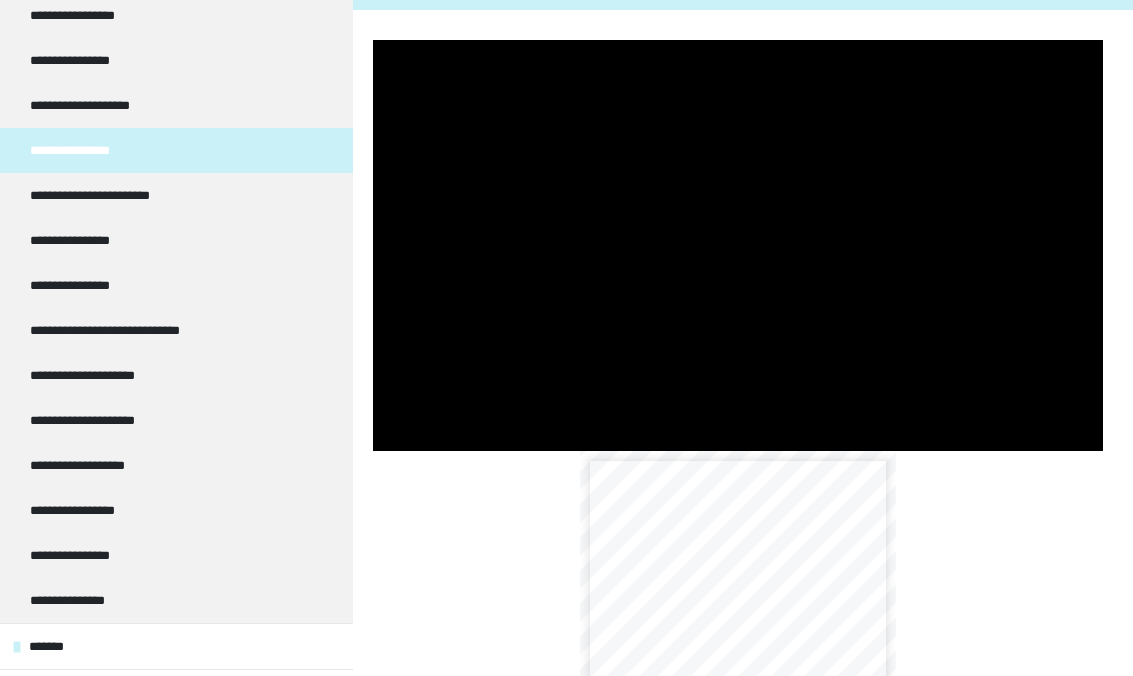 click at bounding box center (738, 245) 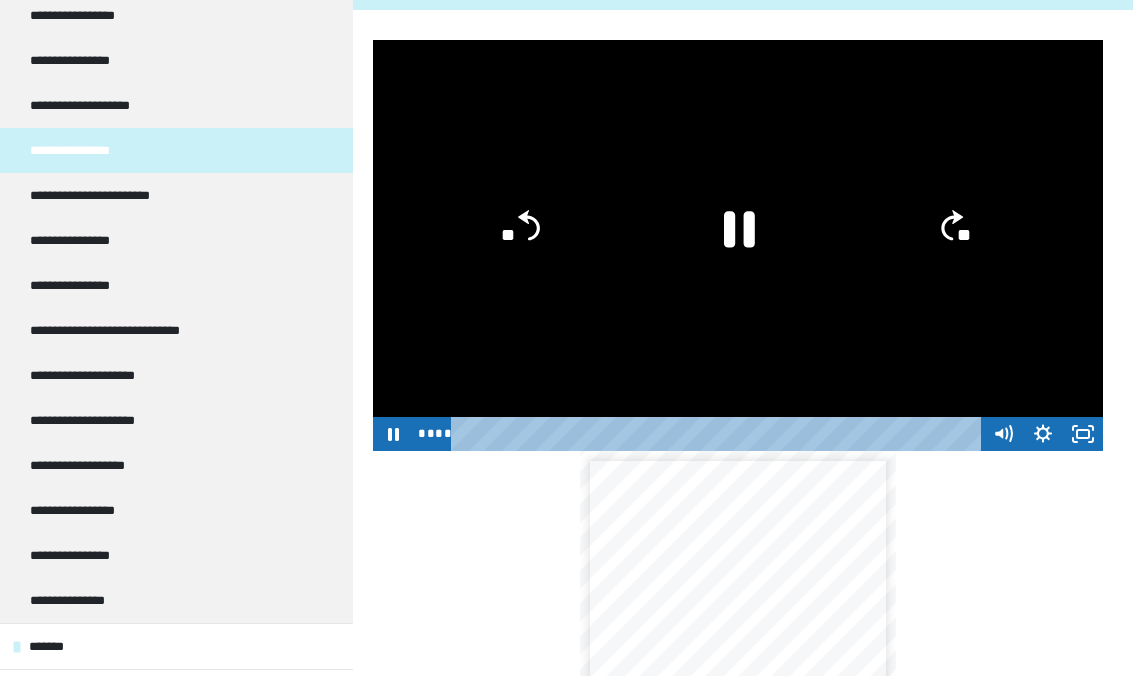 click 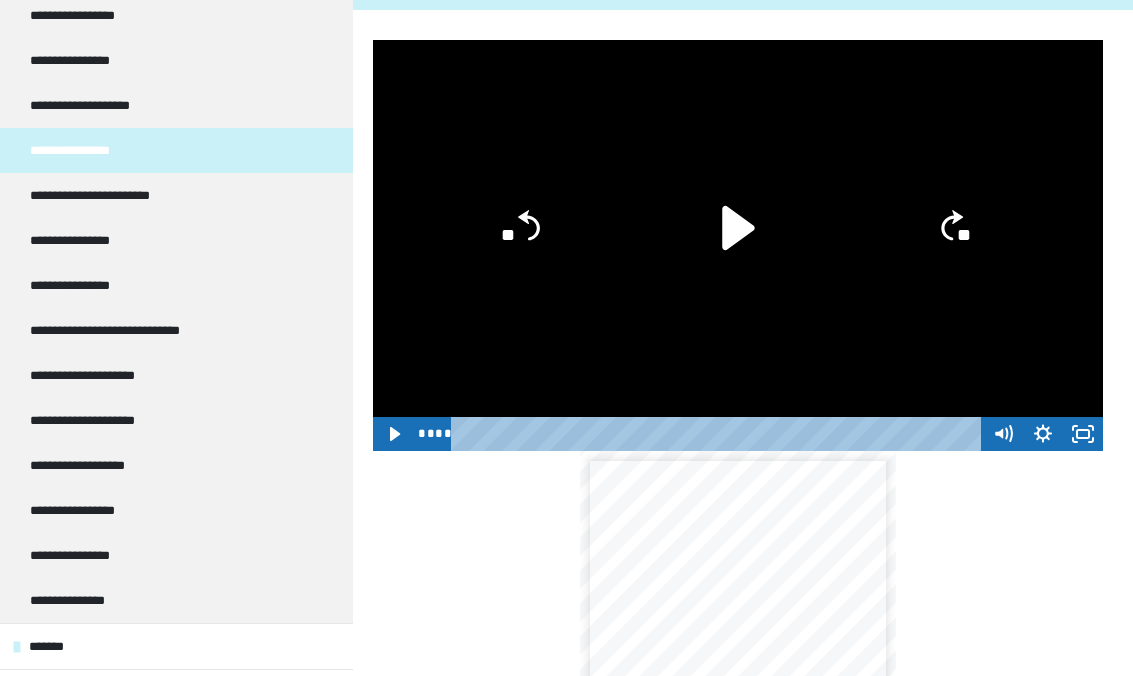 click 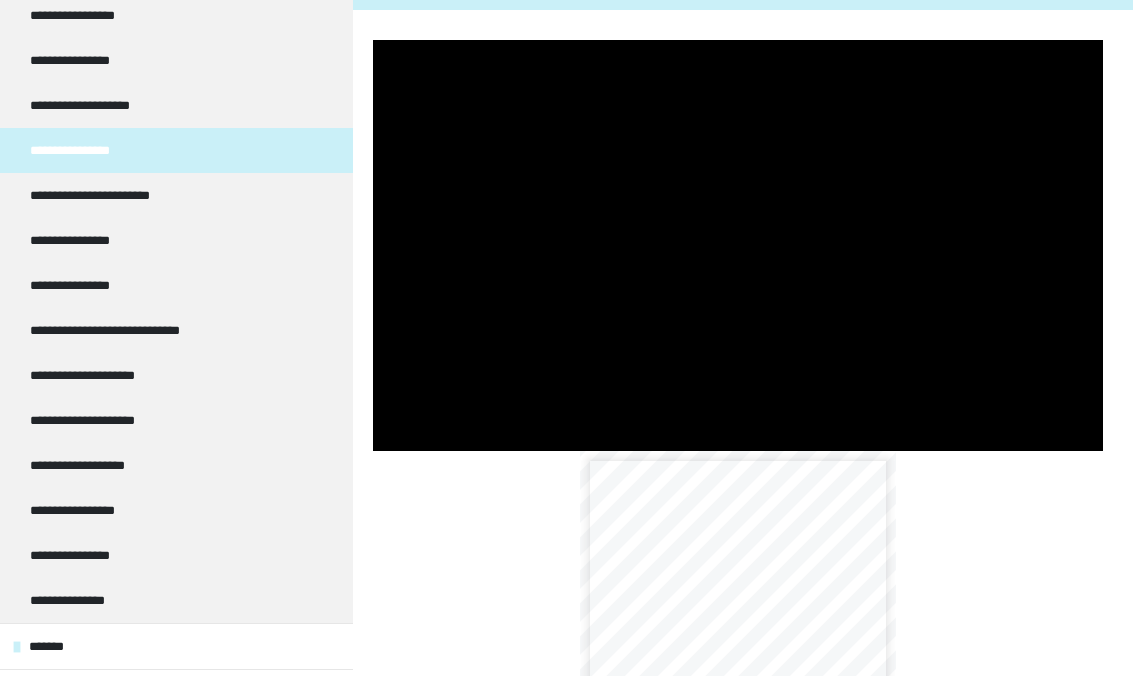 click at bounding box center [738, 245] 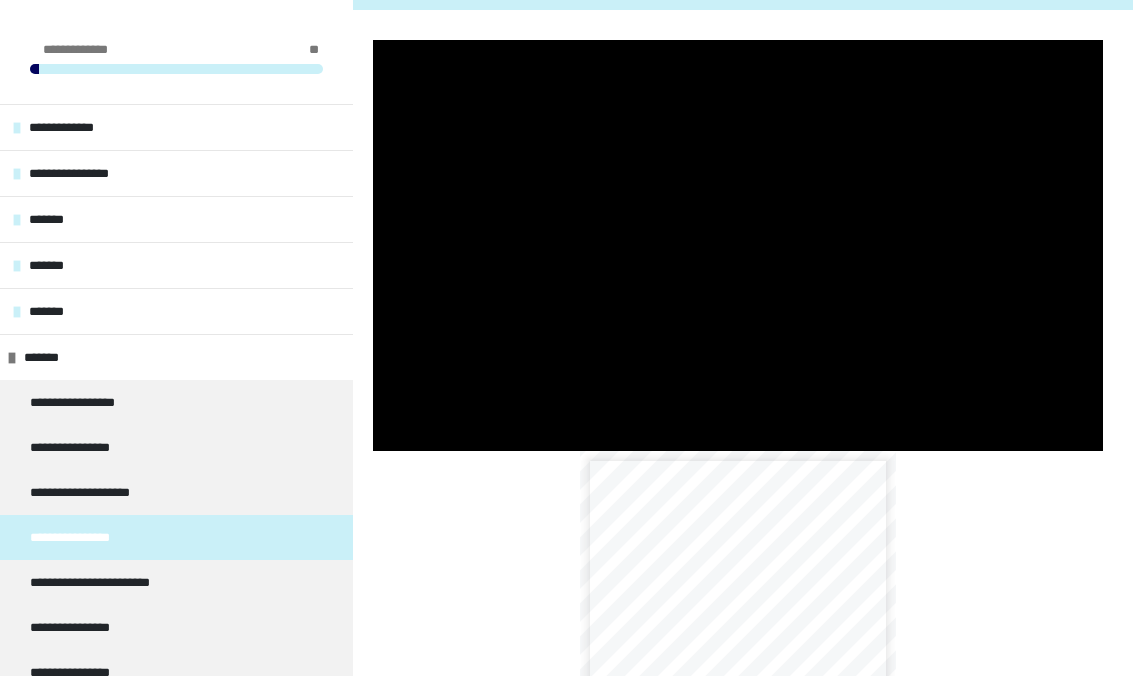 scroll, scrollTop: 0, scrollLeft: 0, axis: both 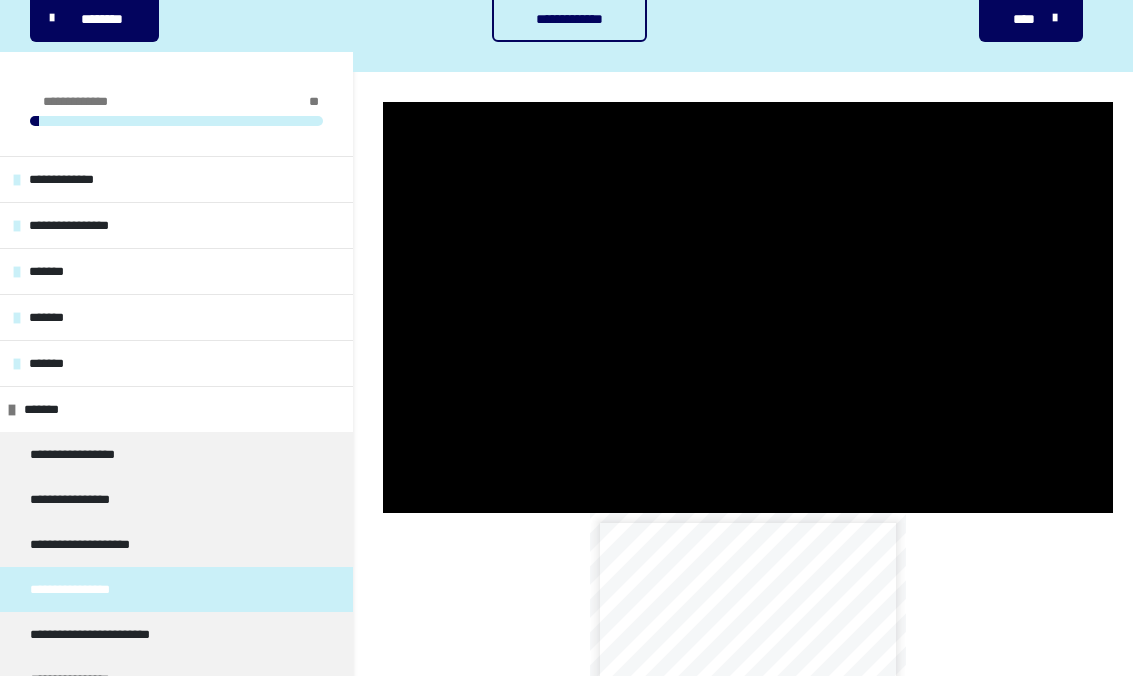 click at bounding box center (748, 307) 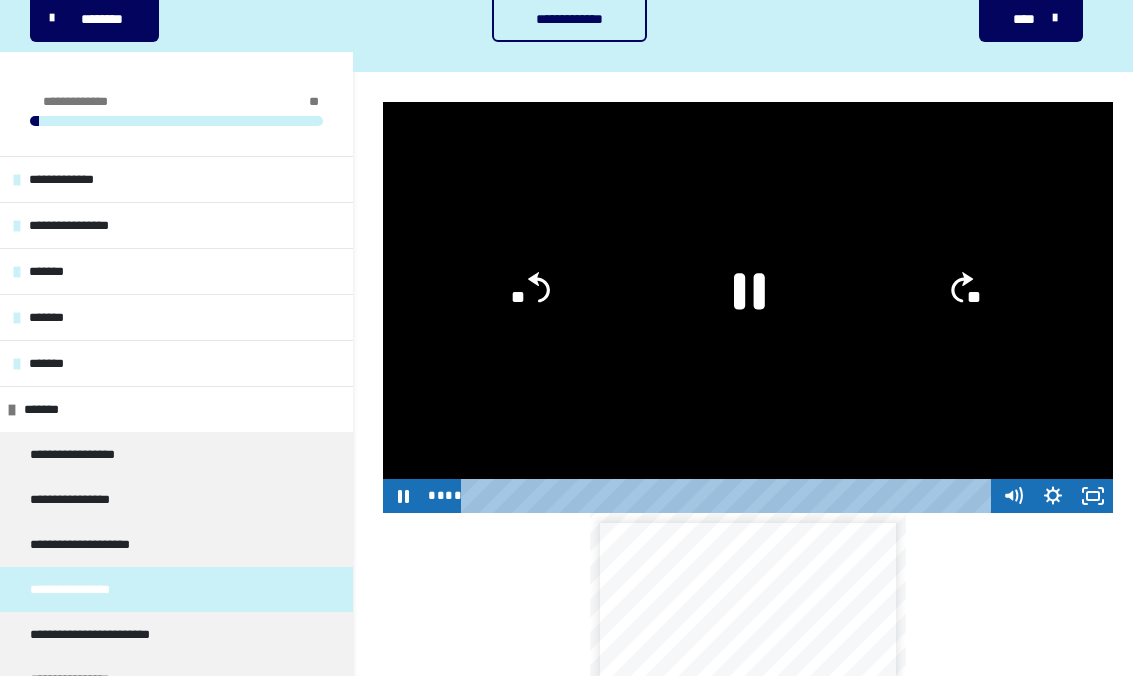 click on "**" 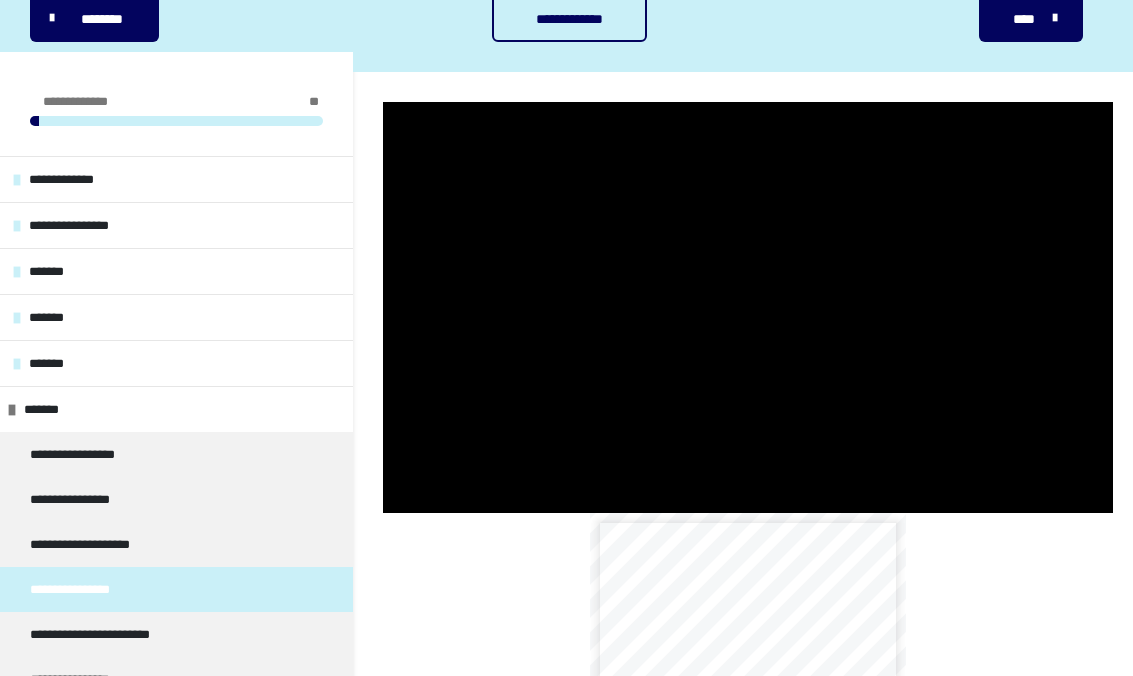 click at bounding box center (748, 307) 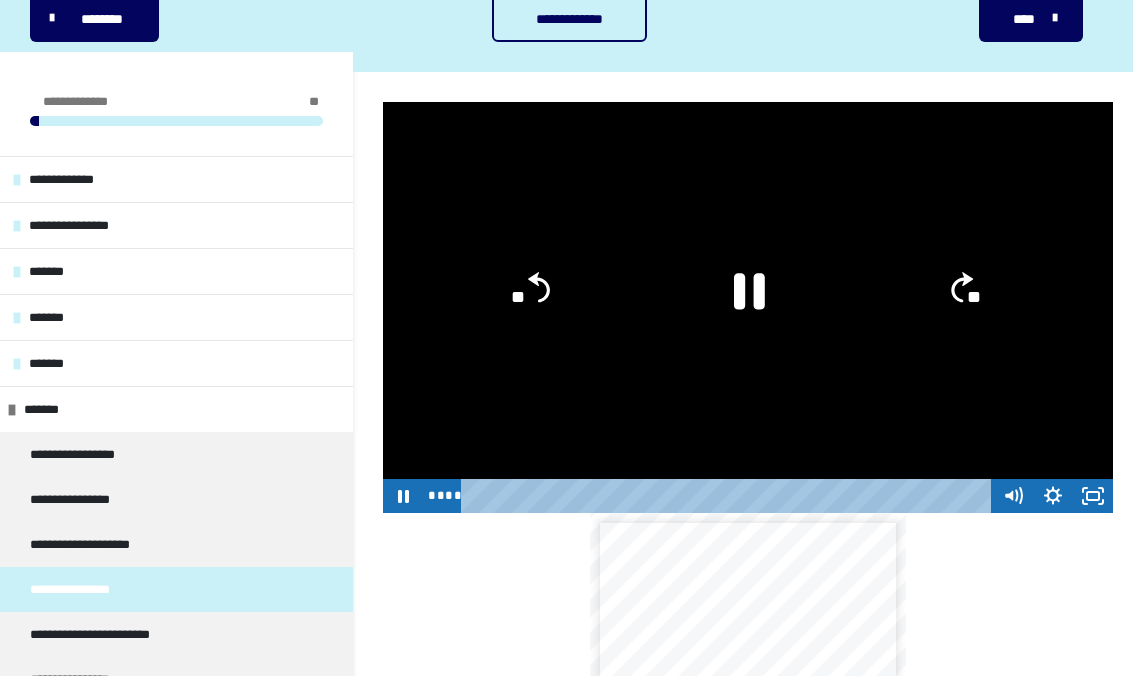 click on "**" 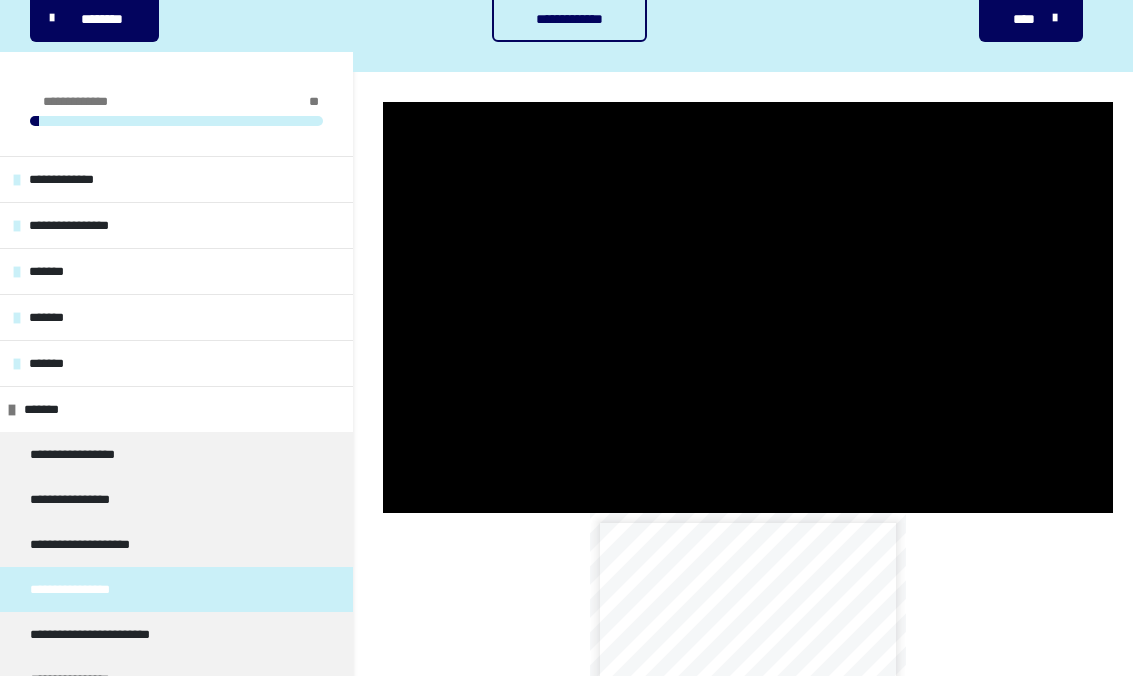 click at bounding box center [748, 307] 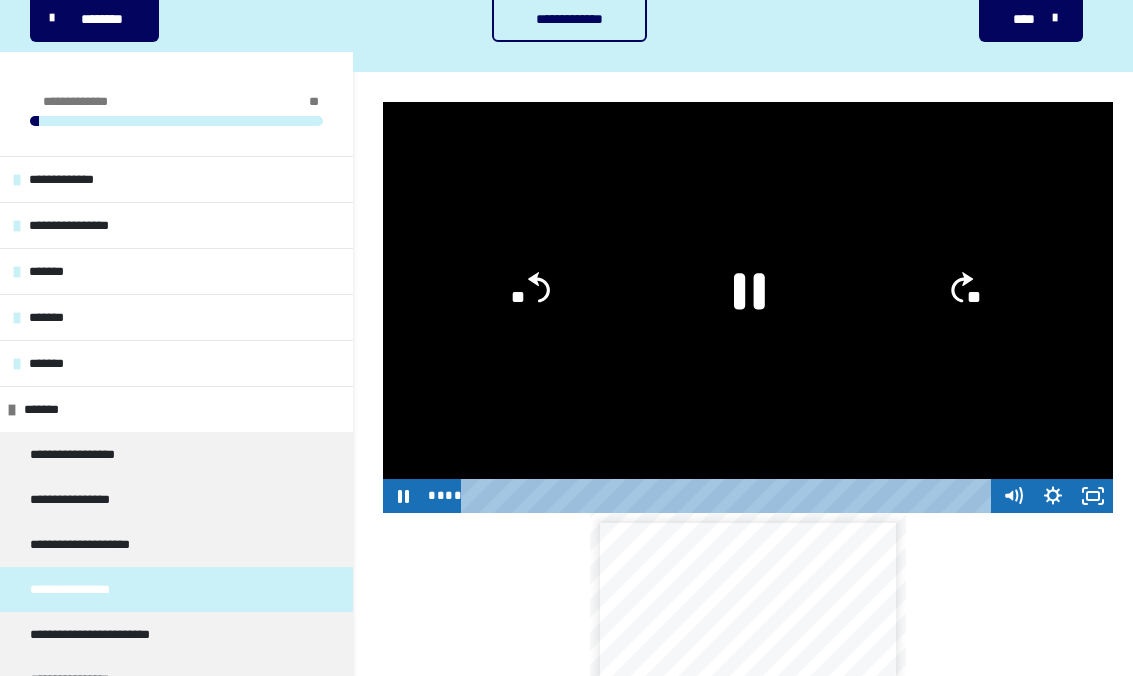 click on "**" 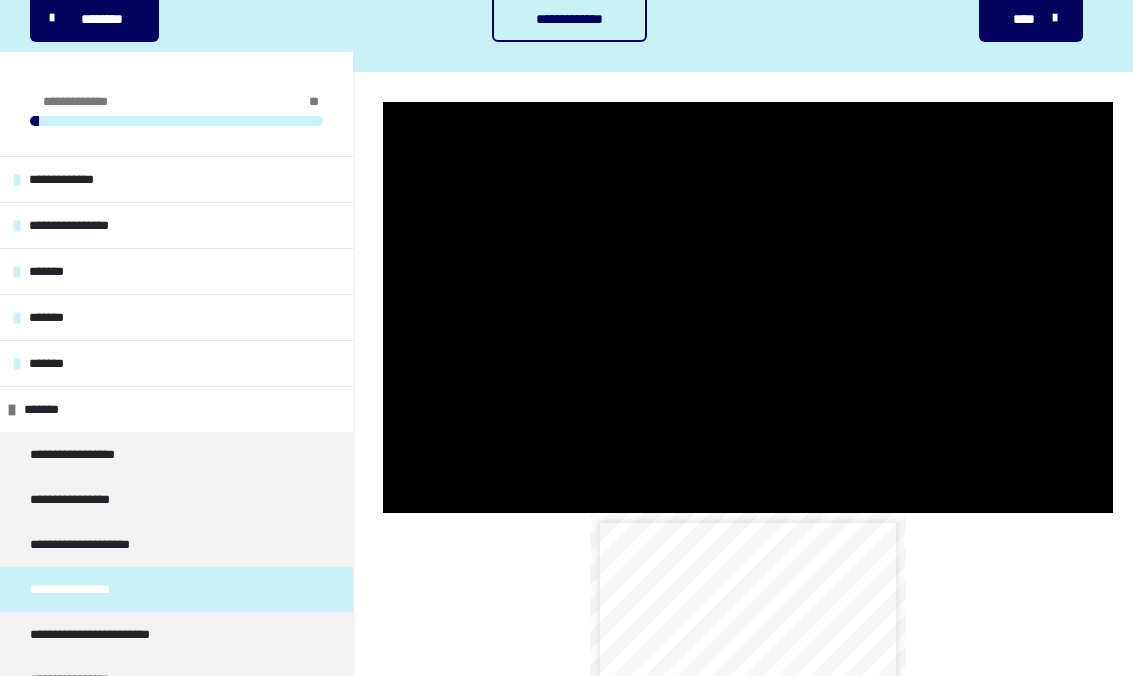 click at bounding box center [748, 307] 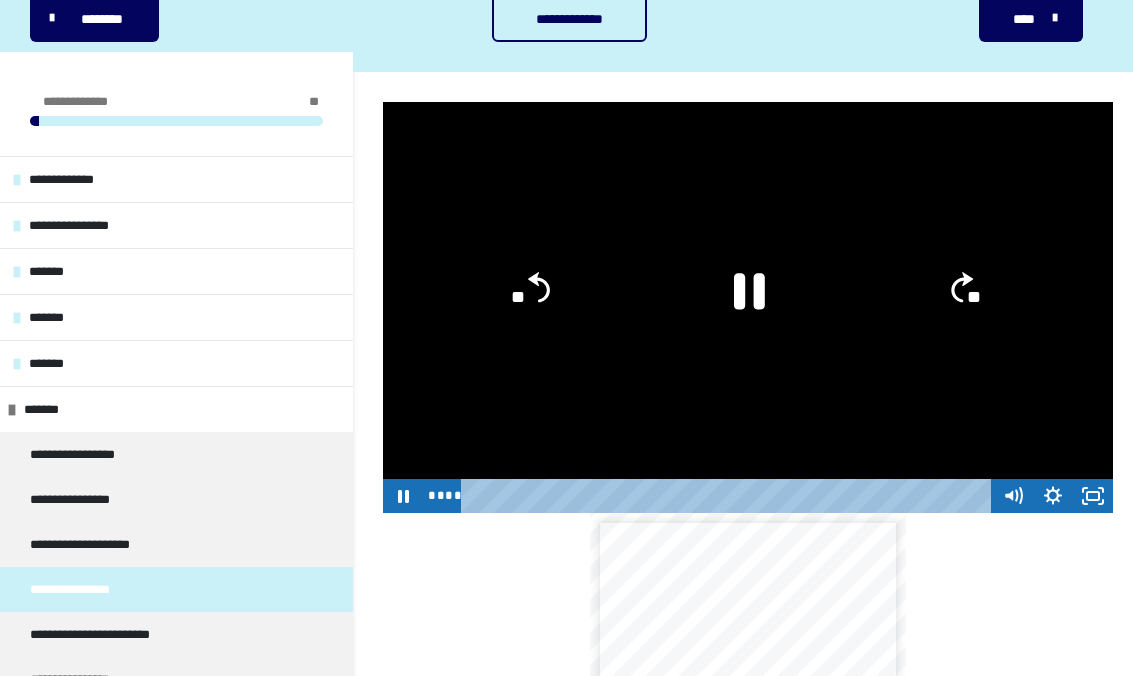 click on "**" 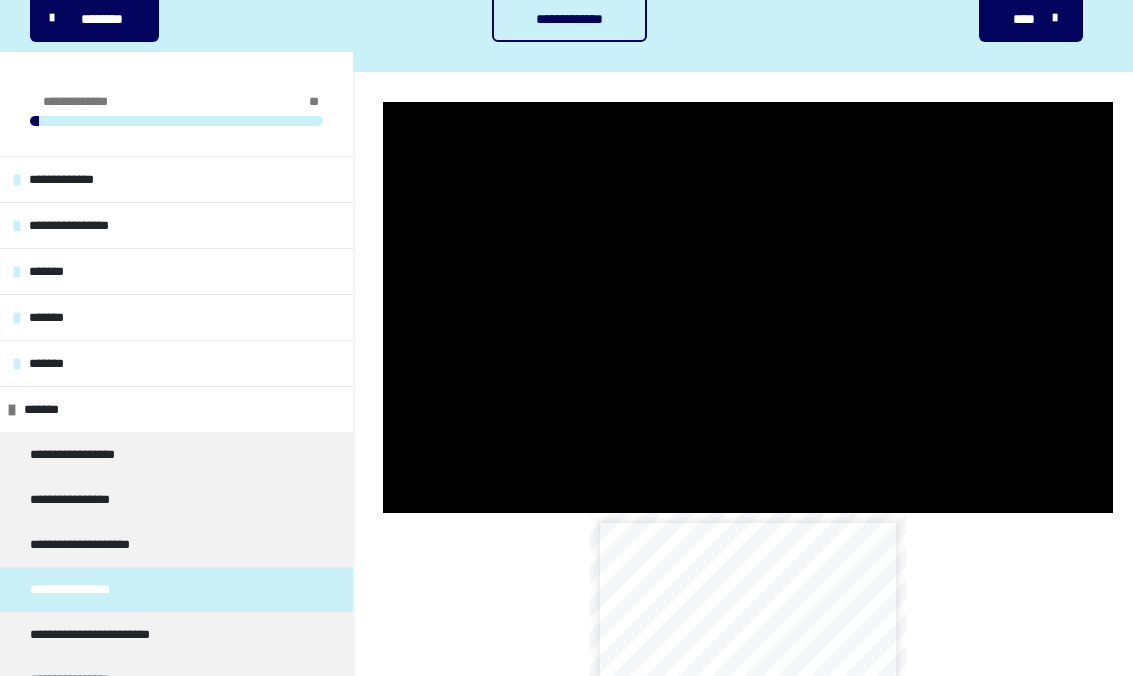 click at bounding box center (748, 307) 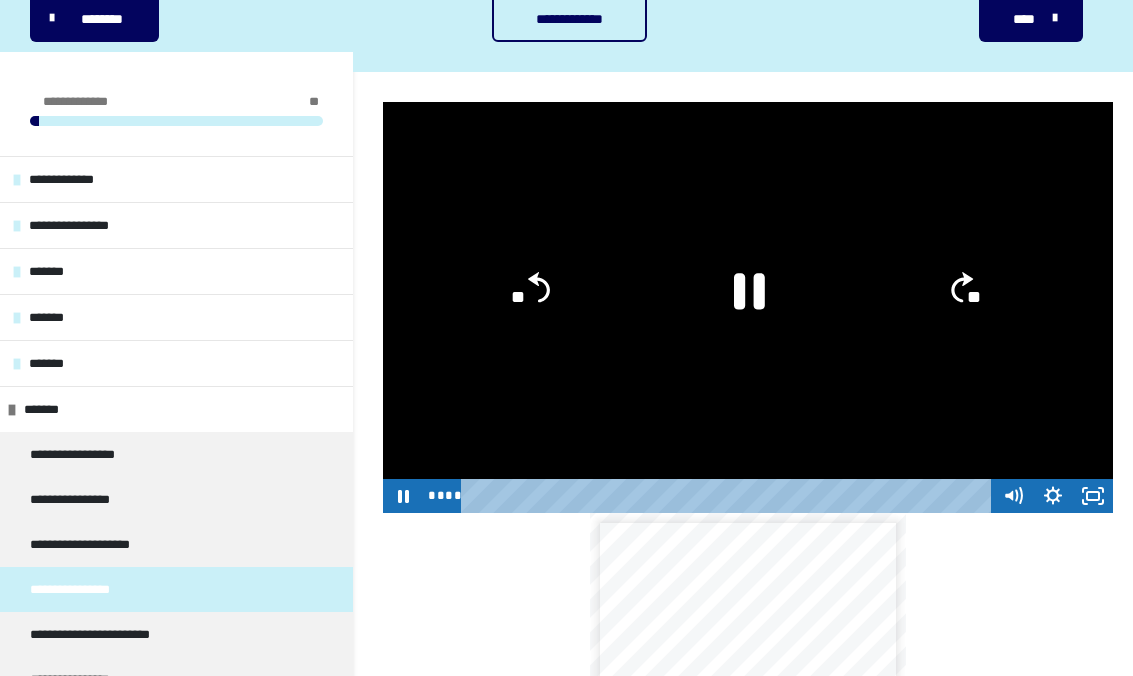 click on "**" 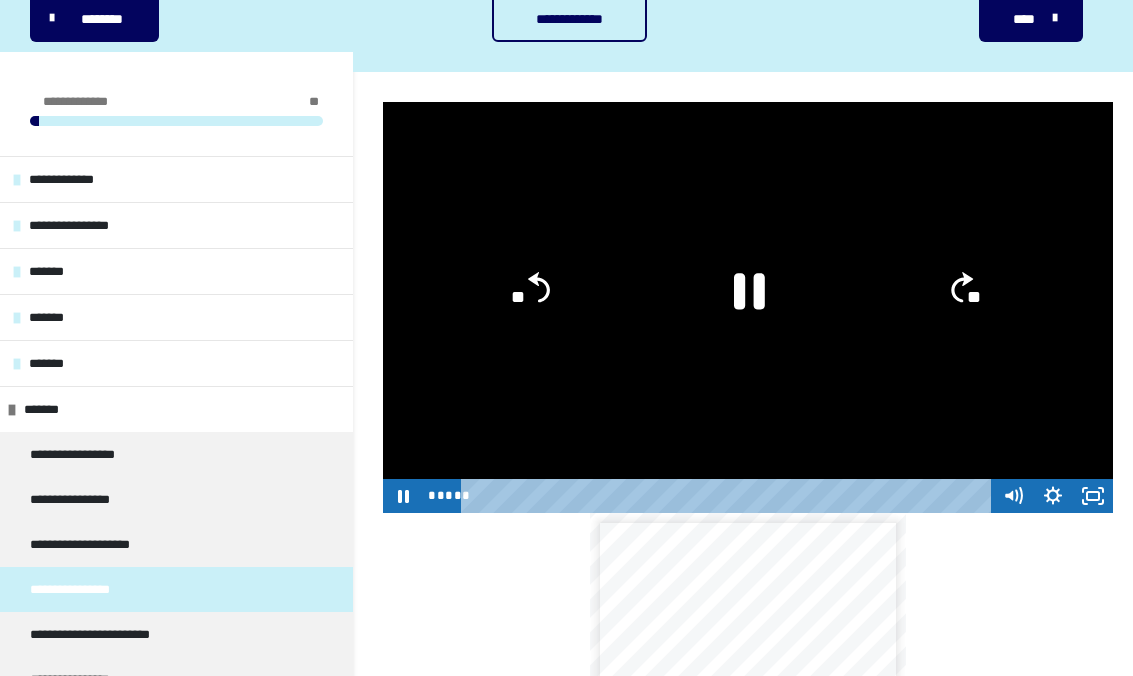 click at bounding box center (748, 307) 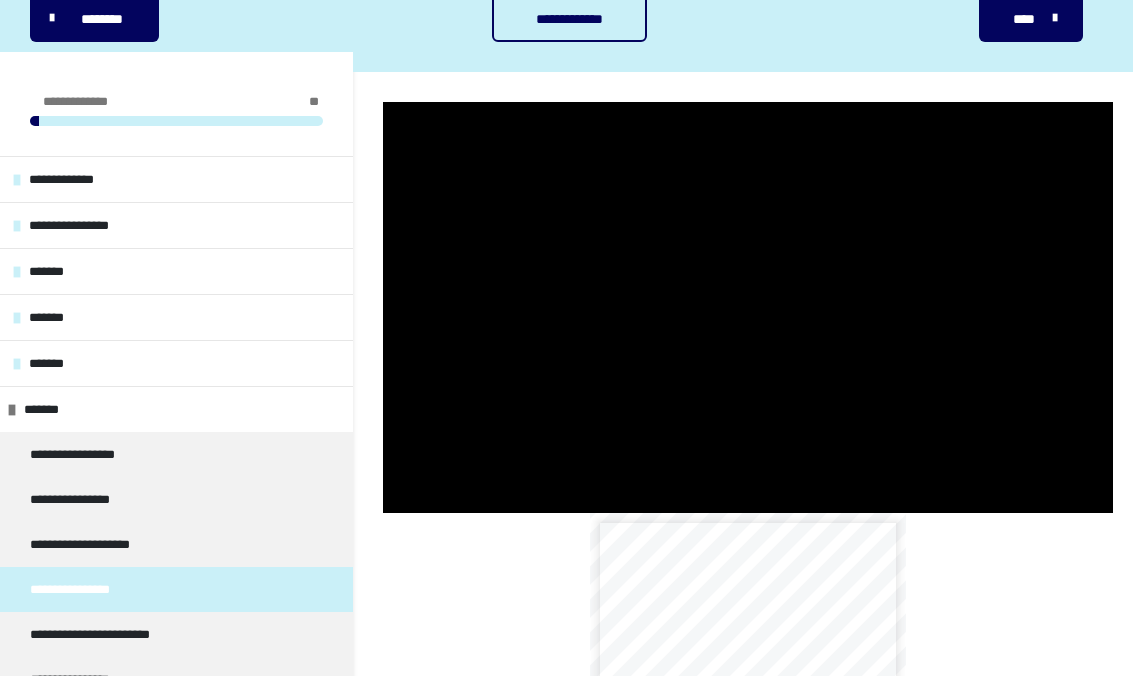 click at bounding box center (748, 307) 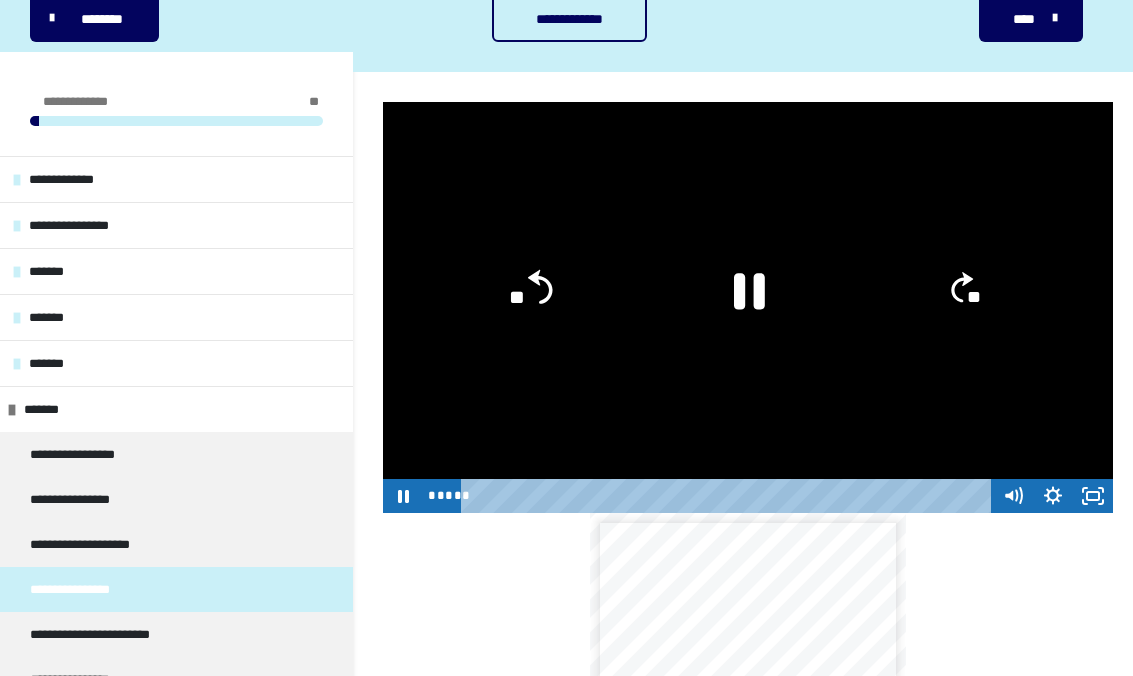 click on "**" 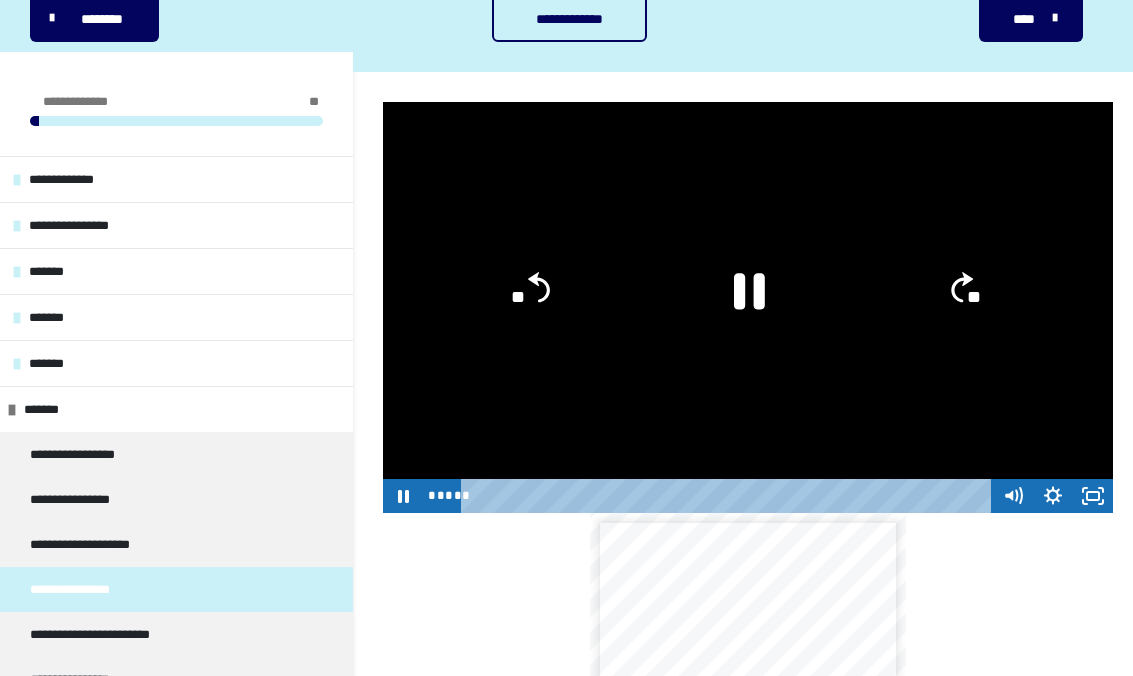 click on "**" 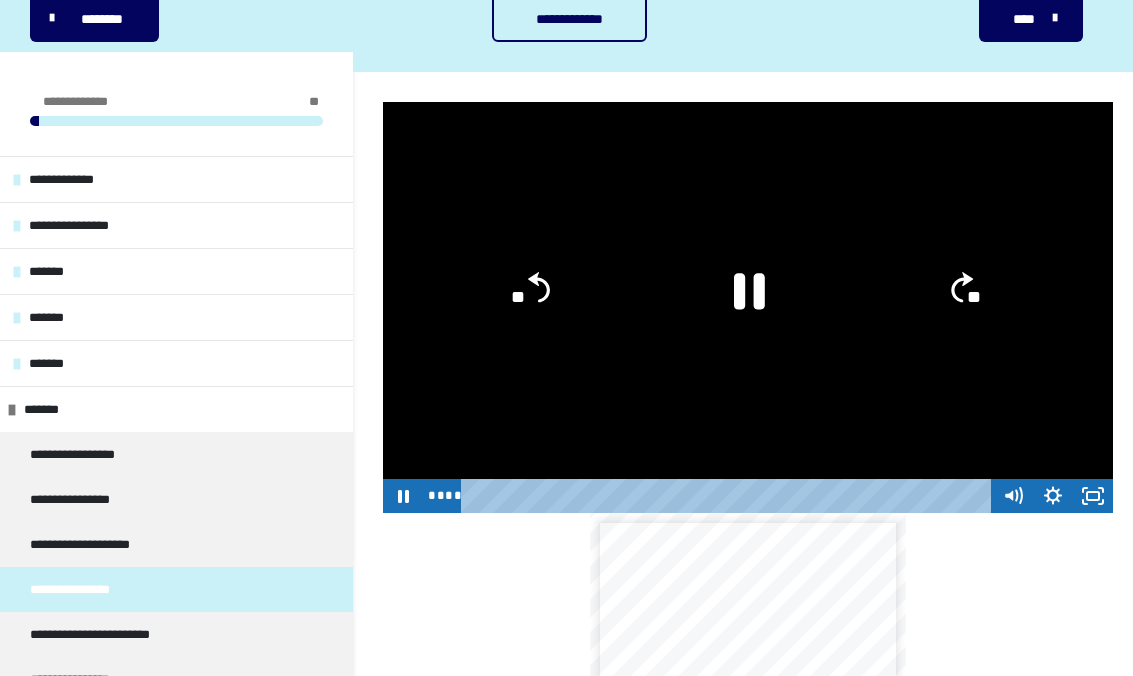 click on "**" 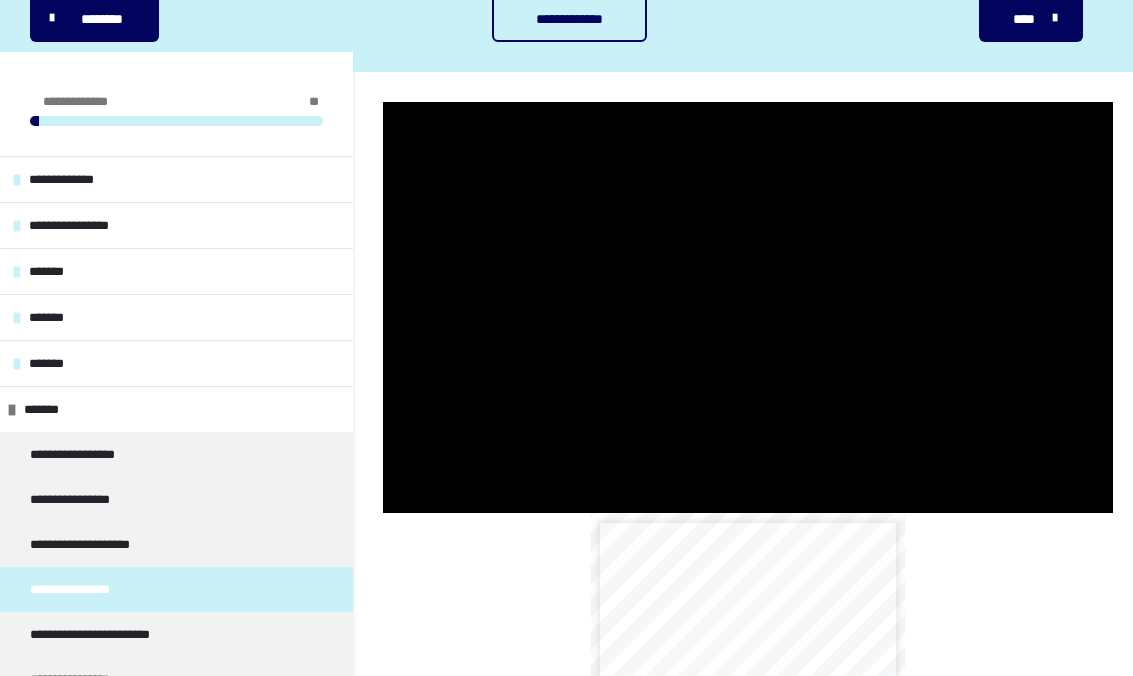 click at bounding box center [748, 307] 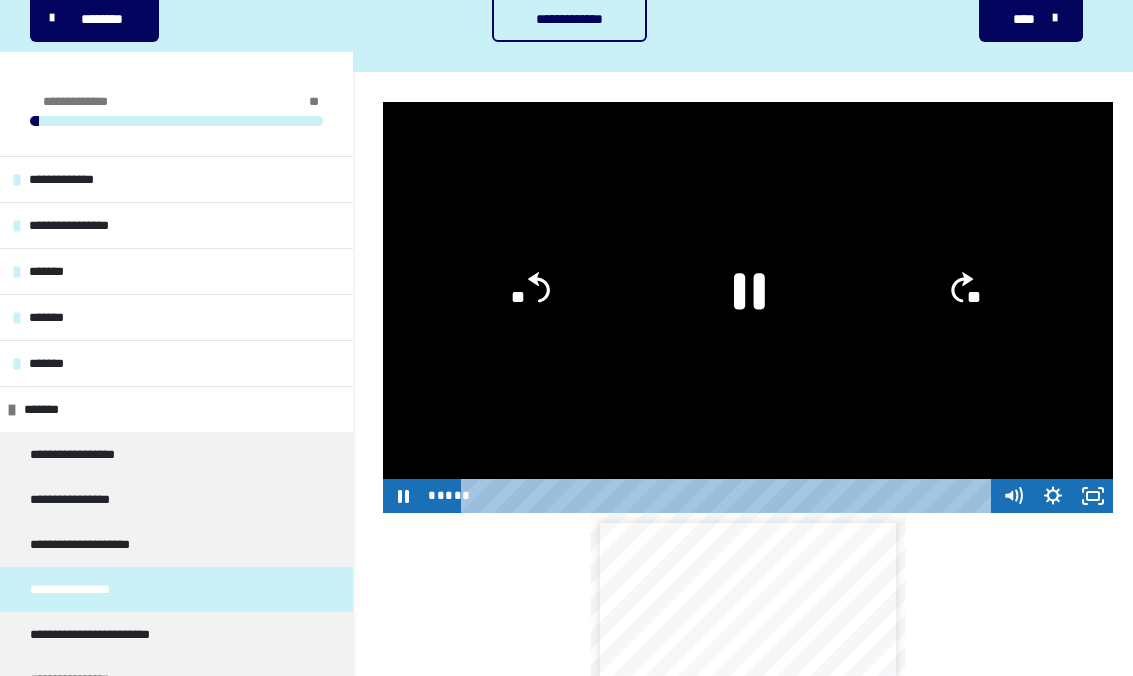 click on "**" 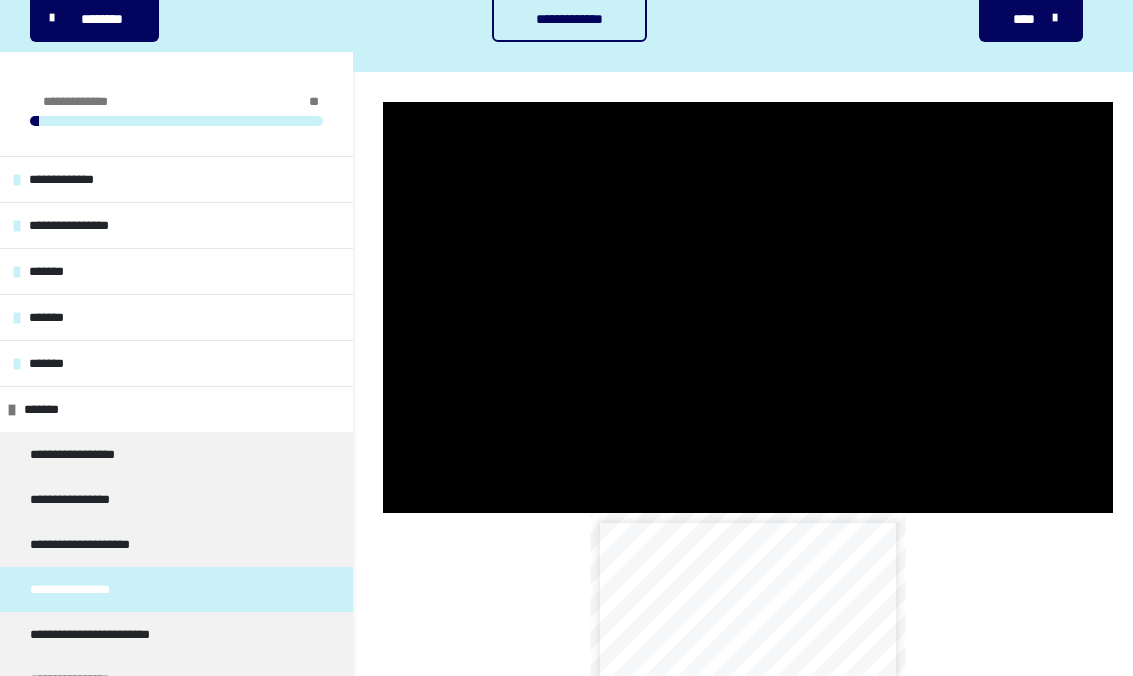click at bounding box center (748, 307) 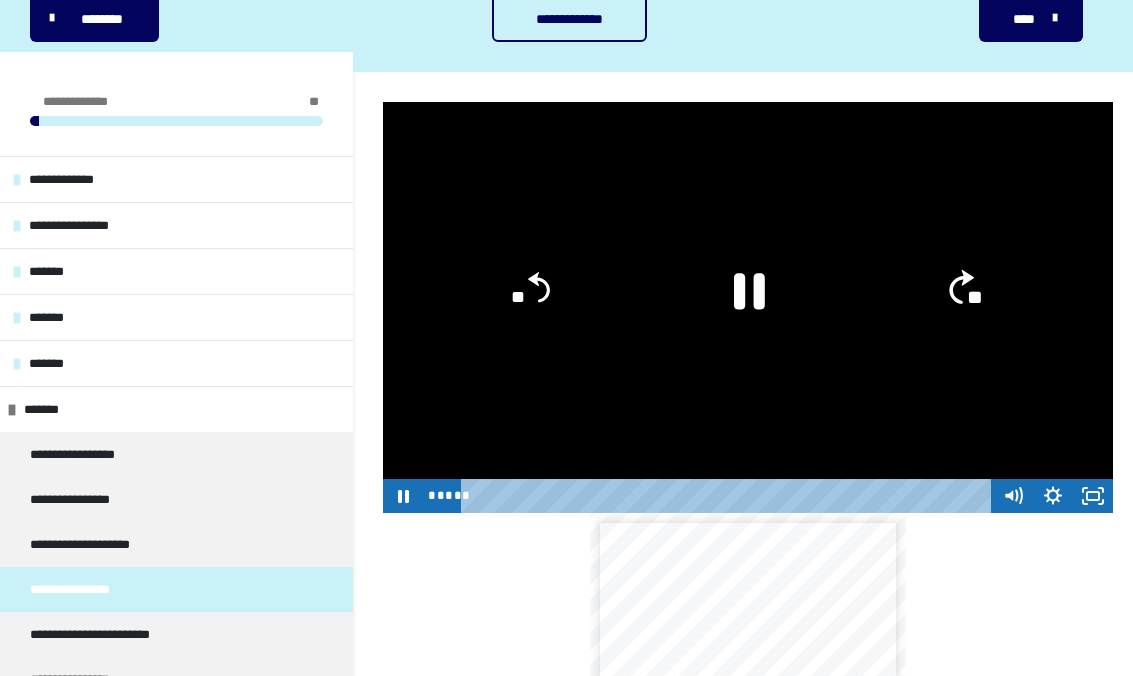click 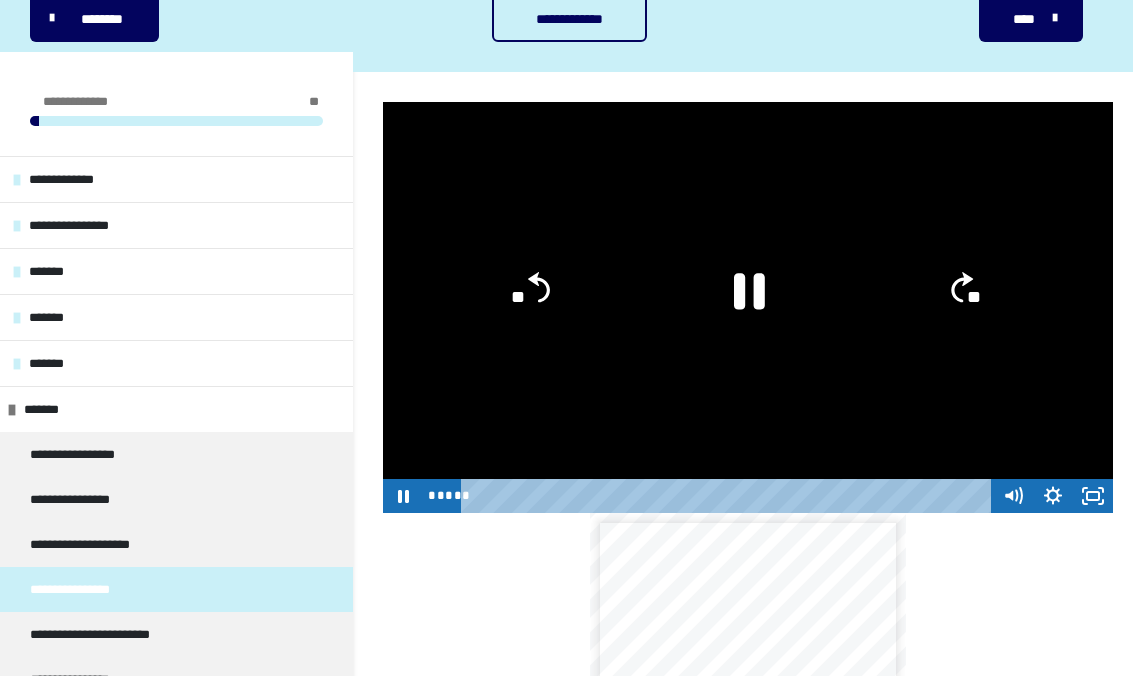 click on "**" 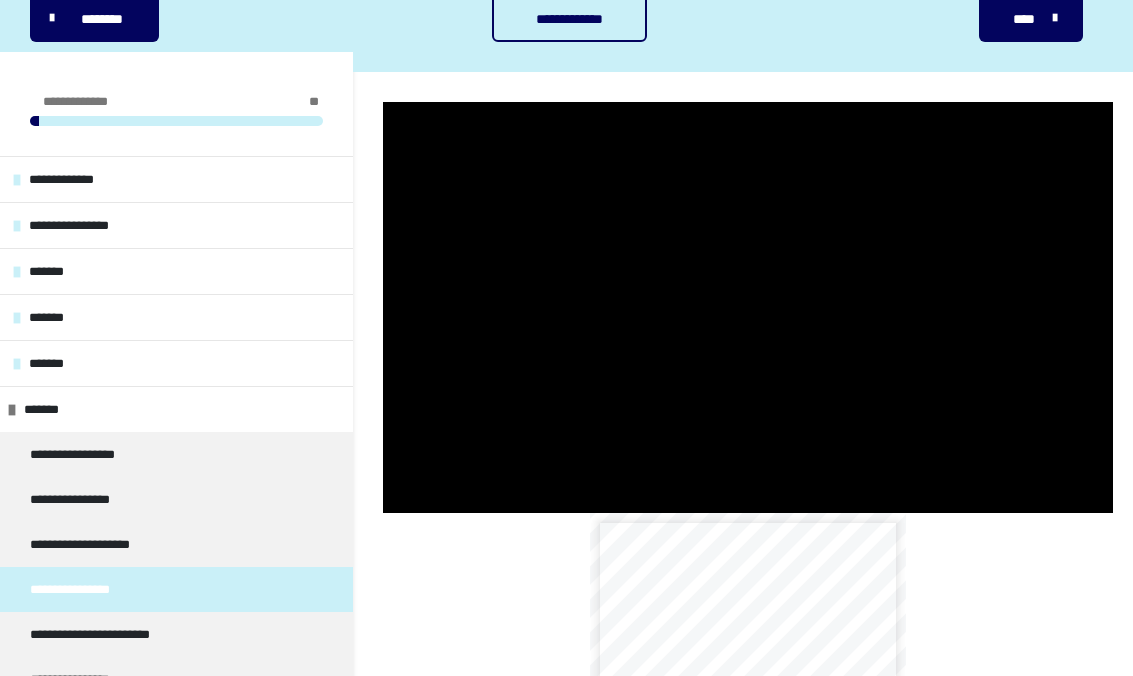 click at bounding box center [748, 307] 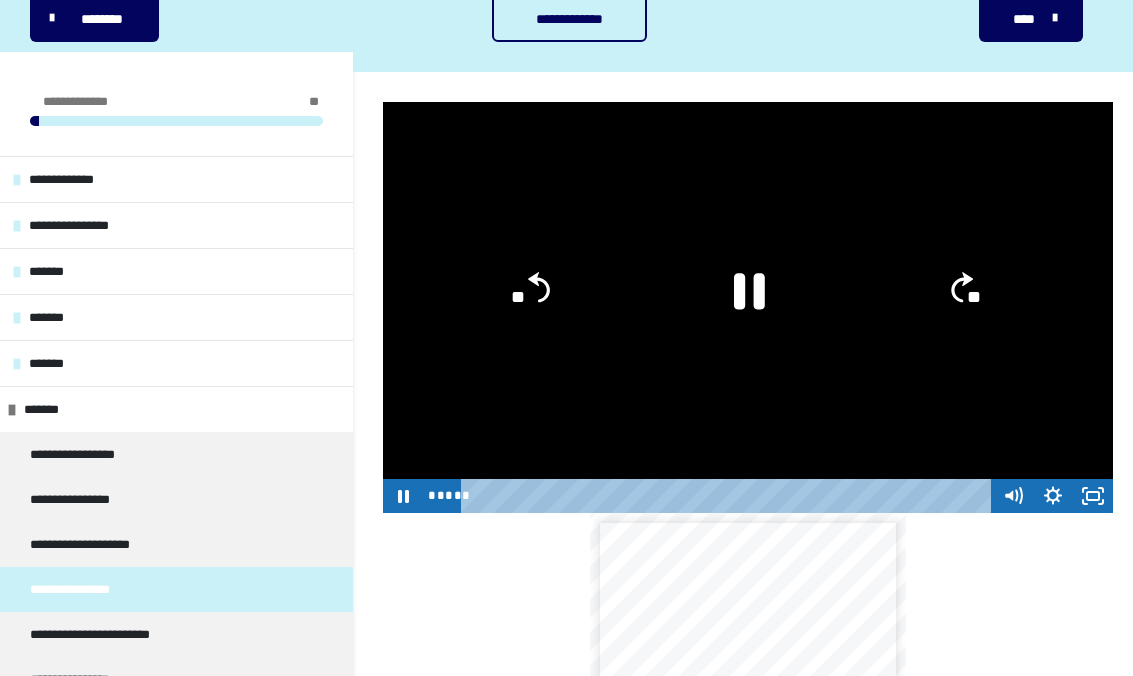 click on "**" 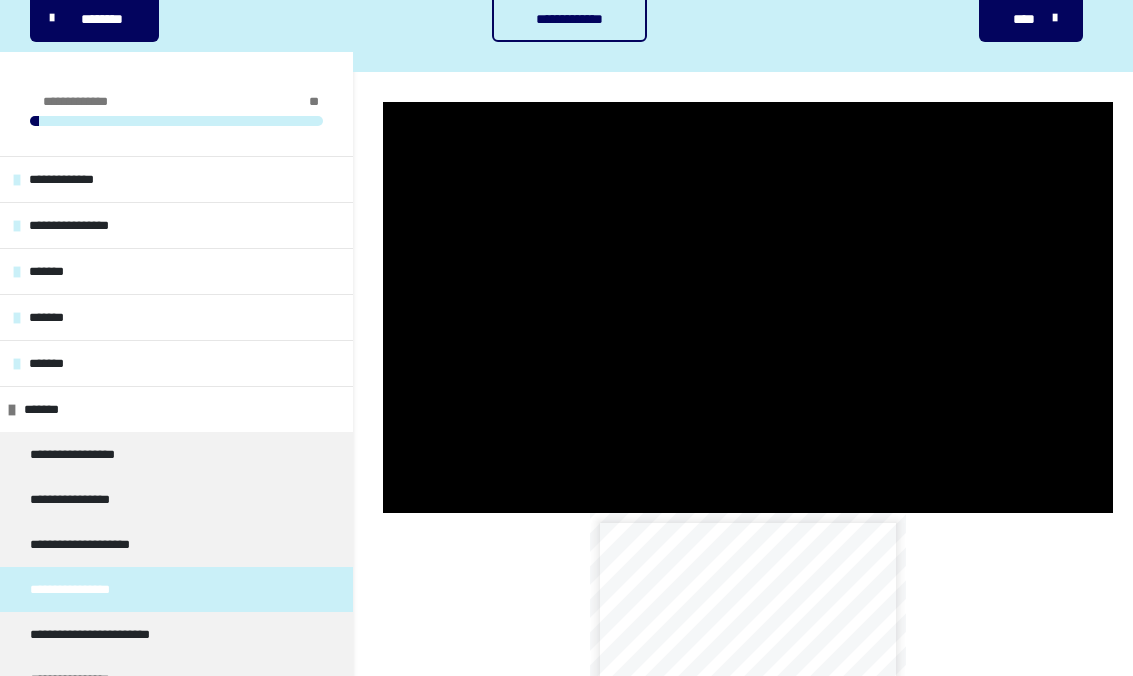 click at bounding box center [748, 307] 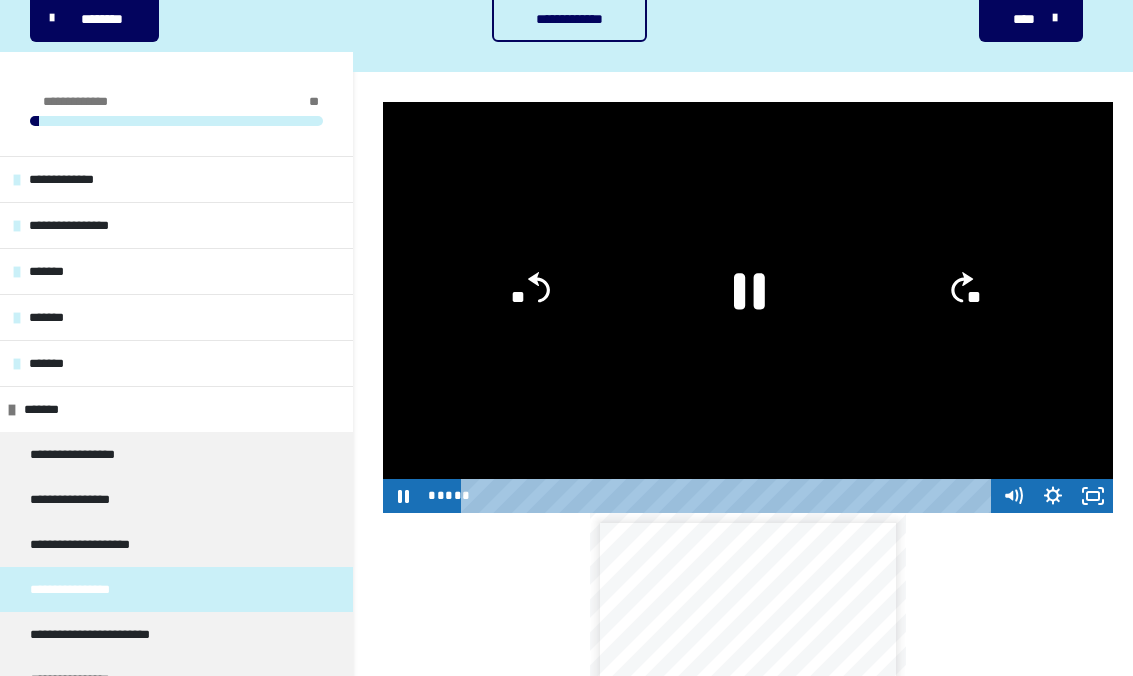 click at bounding box center [748, 307] 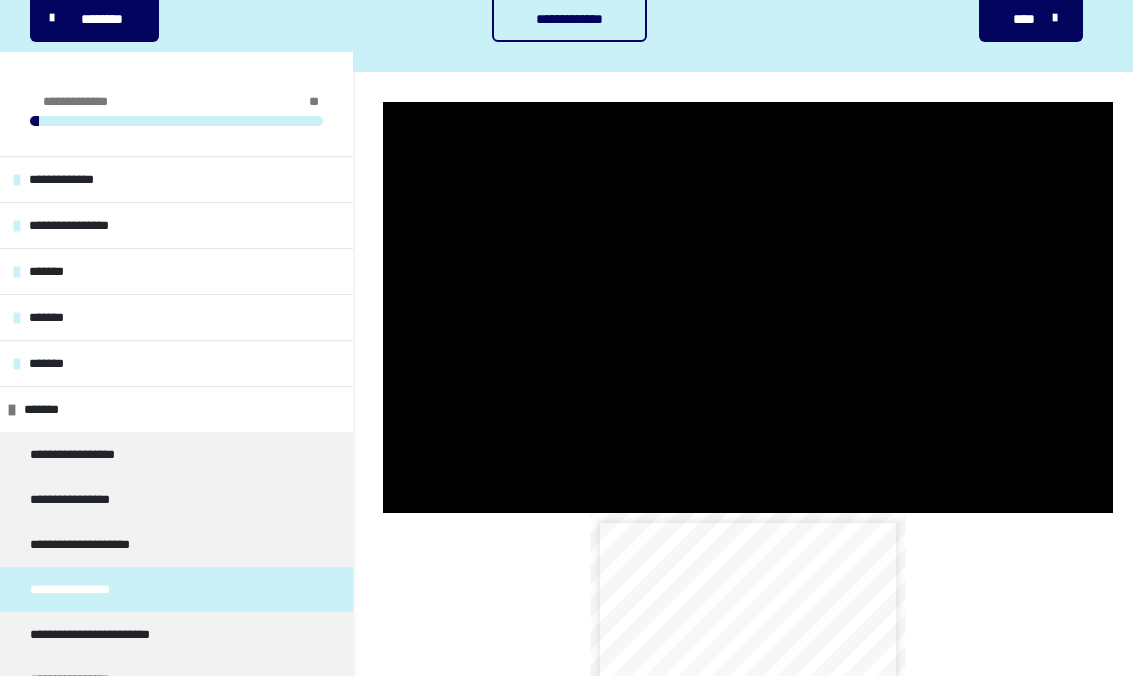 click at bounding box center (748, 307) 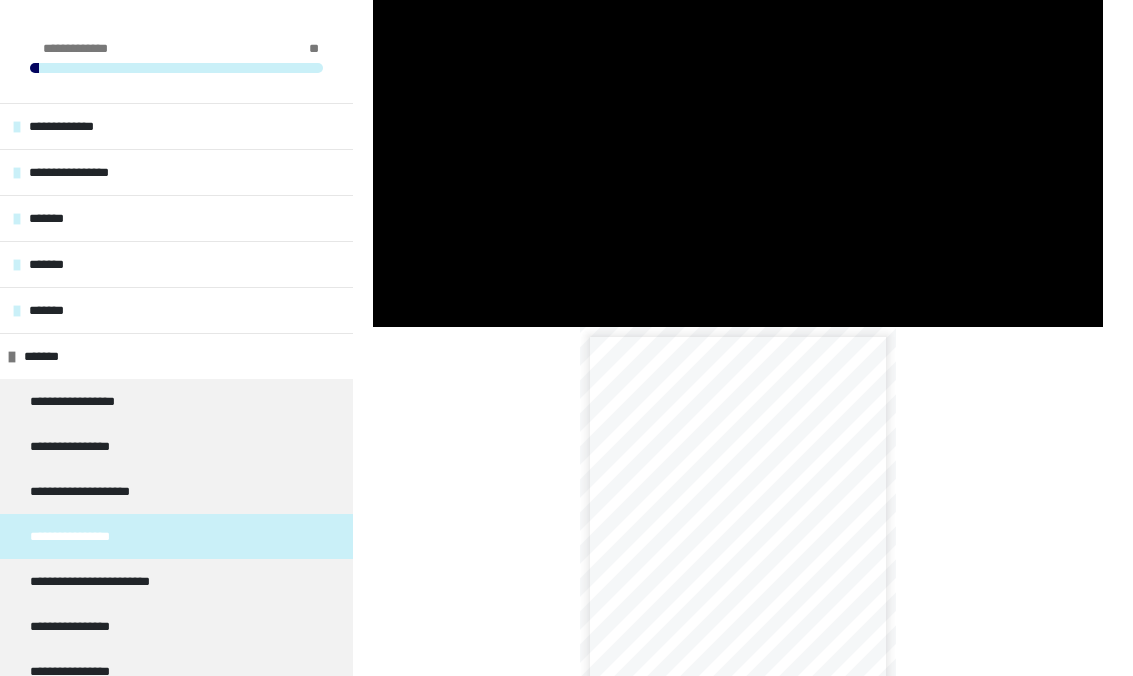 scroll, scrollTop: 413, scrollLeft: 0, axis: vertical 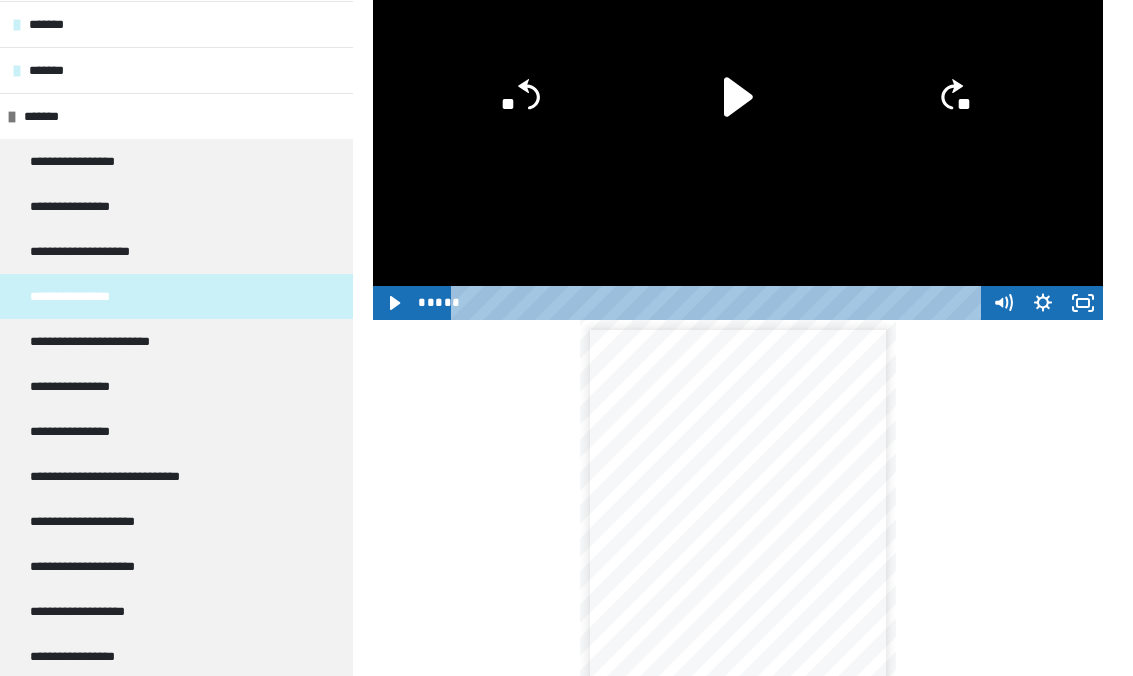 click on "**********" at bounding box center (176, 386) 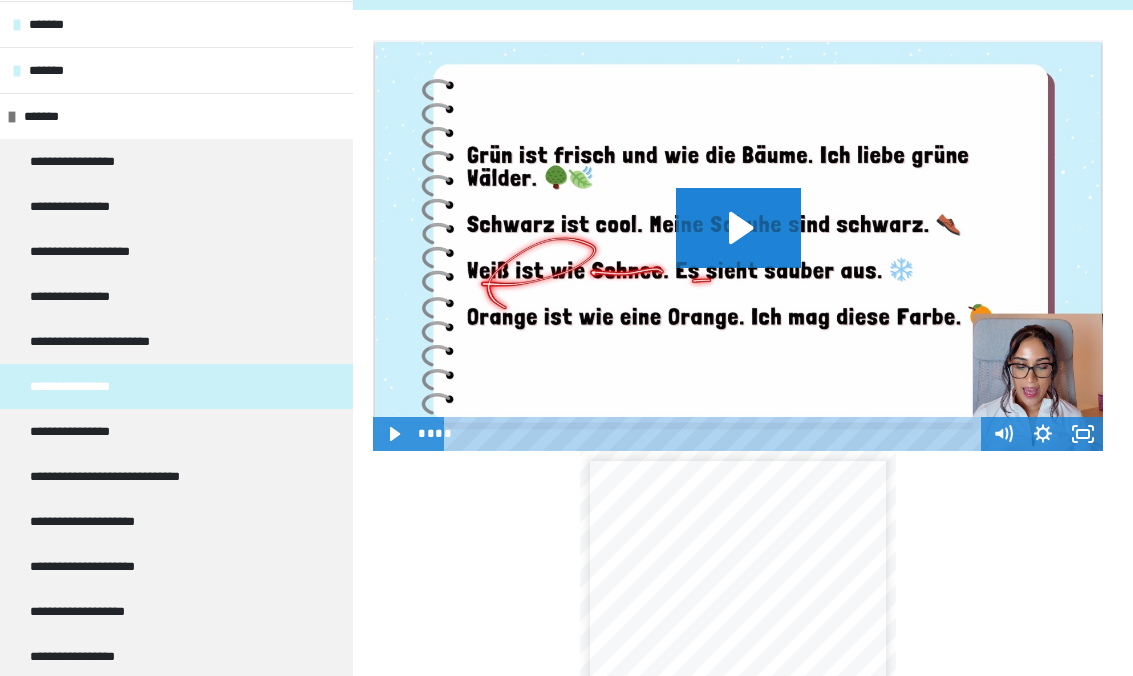 click 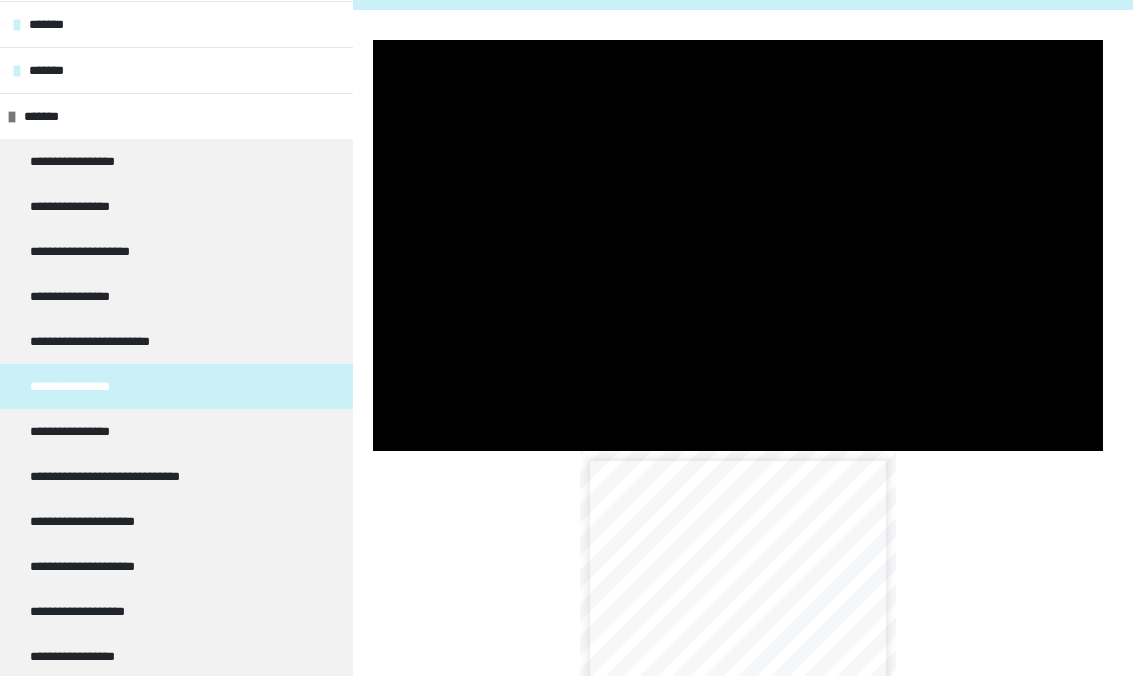 click at bounding box center [738, 245] 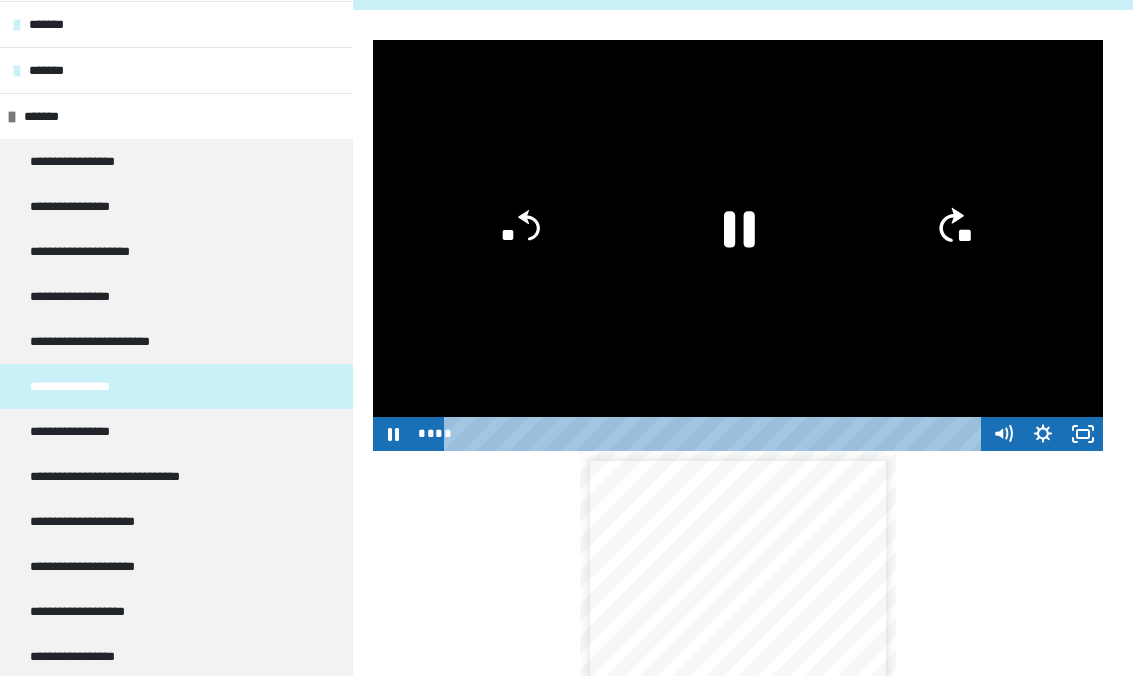 click on "**" 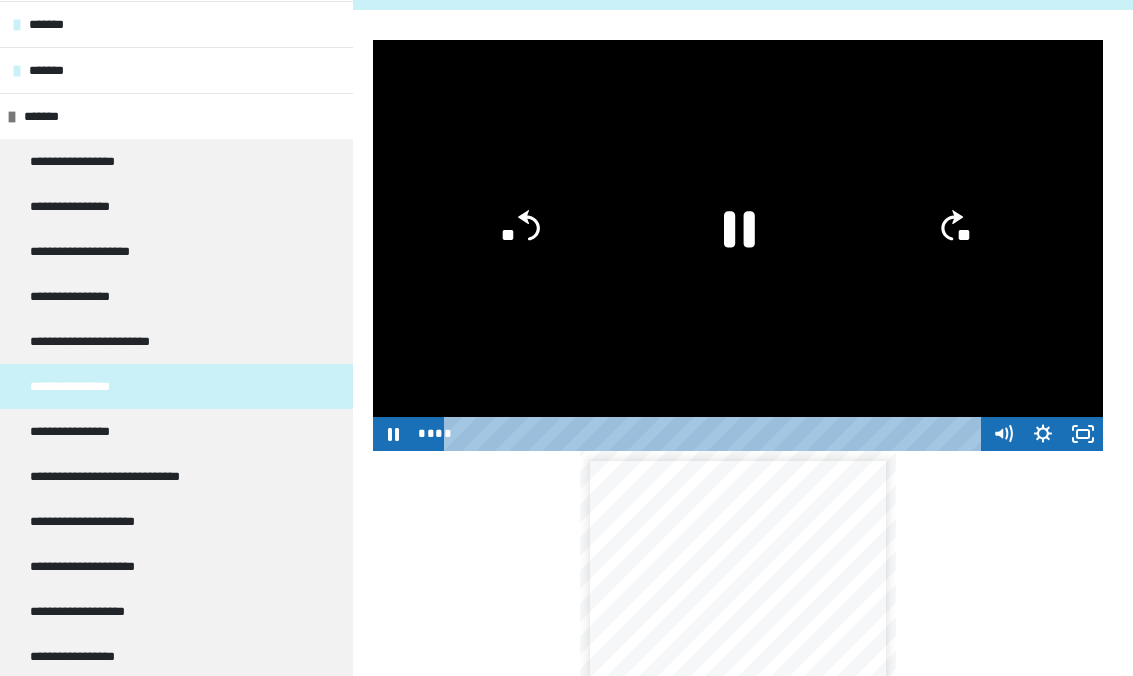 click at bounding box center [738, 245] 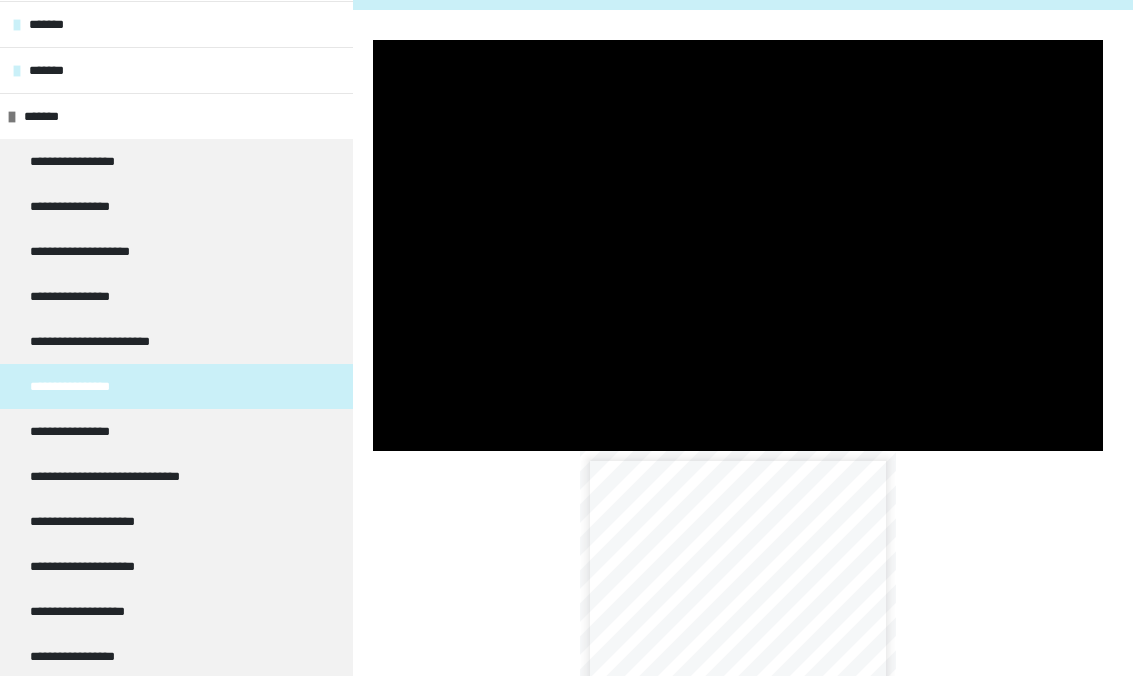 click at bounding box center [738, 245] 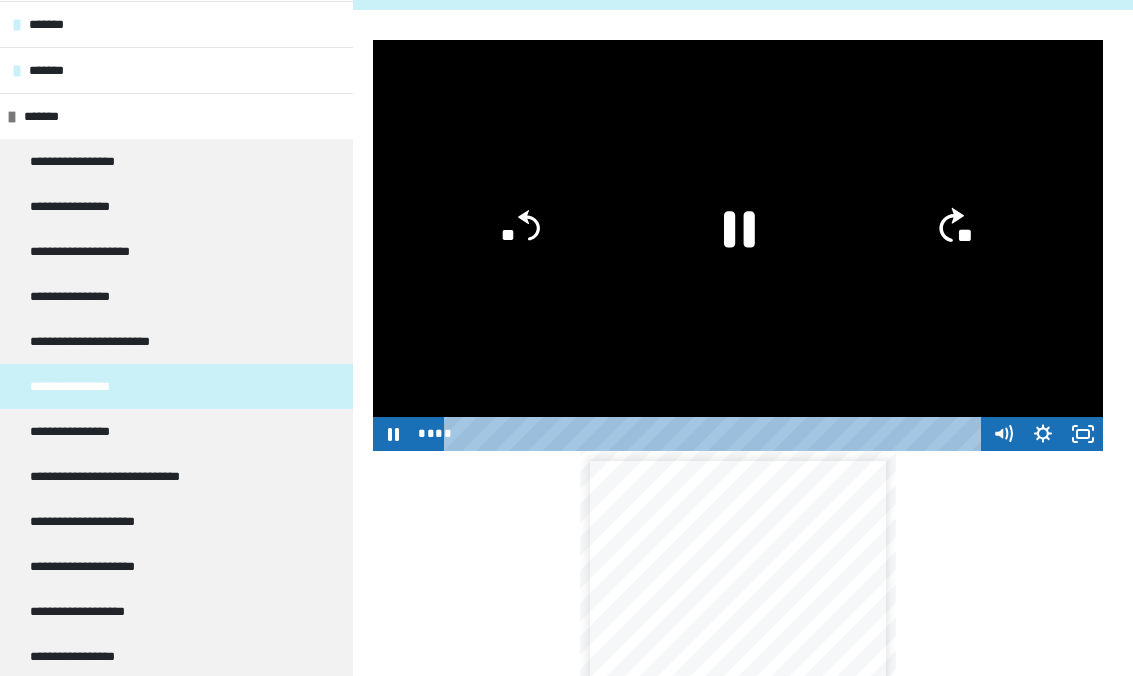 click on "**" 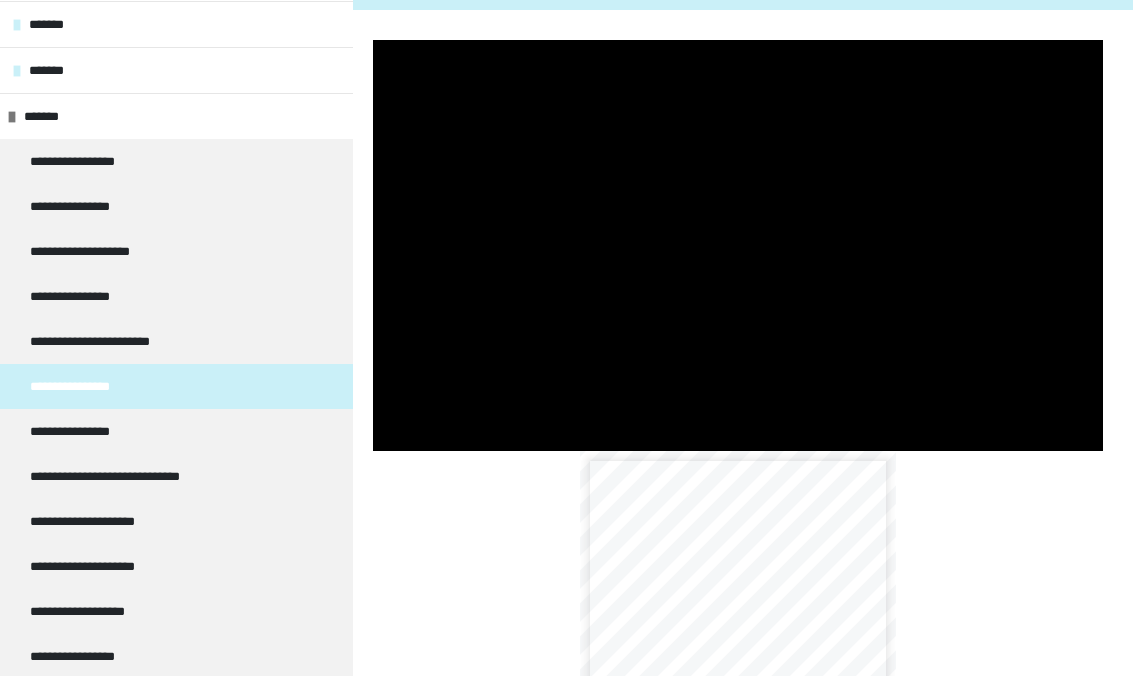 click at bounding box center [738, 245] 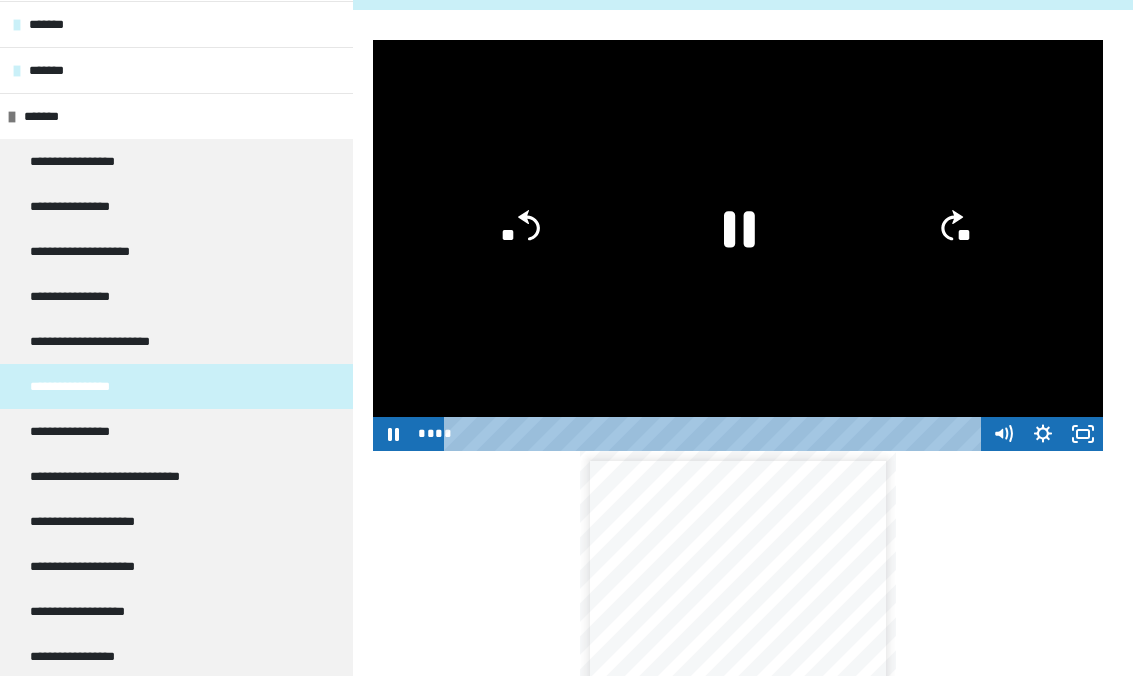 click on "**" 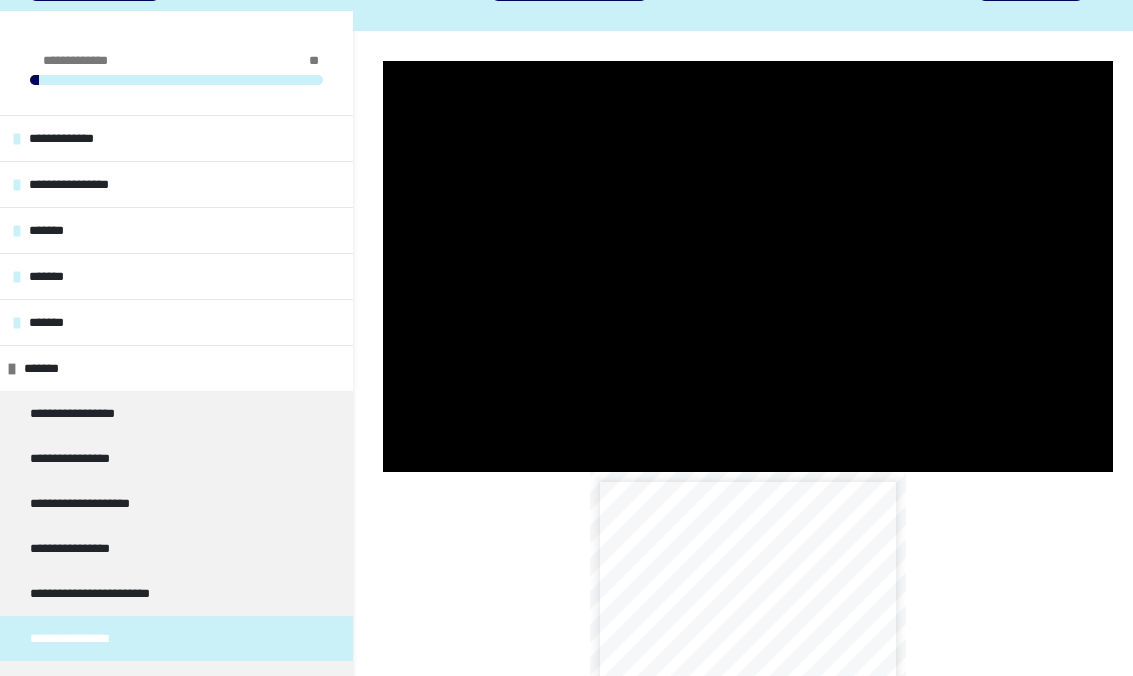 scroll, scrollTop: 248, scrollLeft: 0, axis: vertical 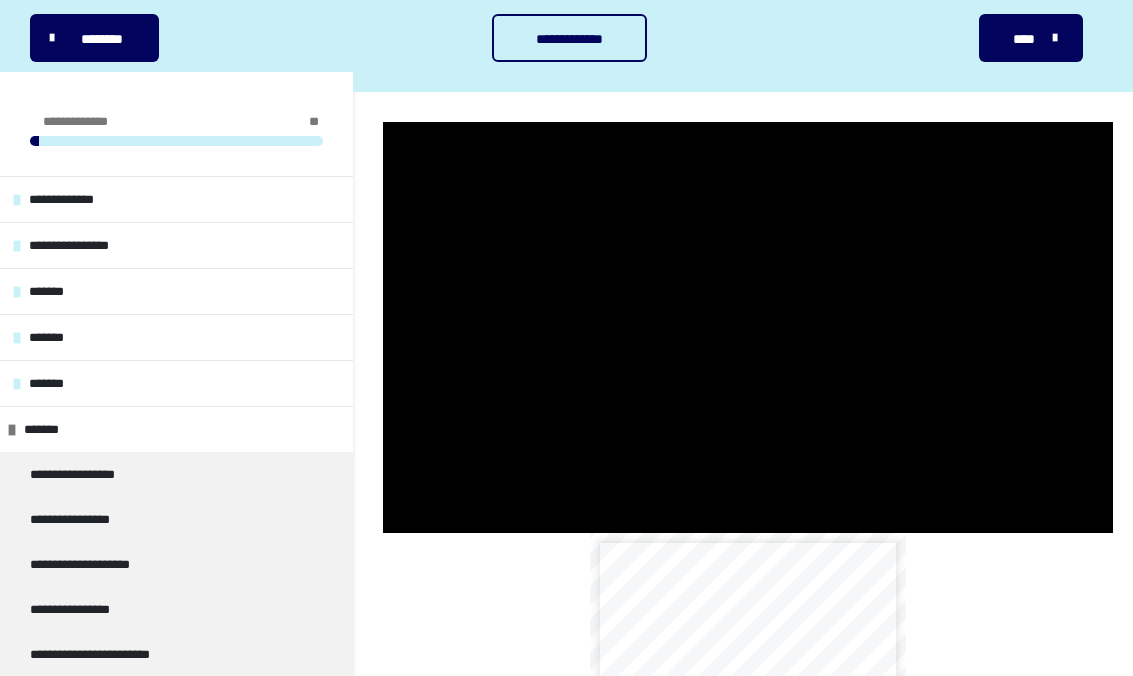click at bounding box center (748, 327) 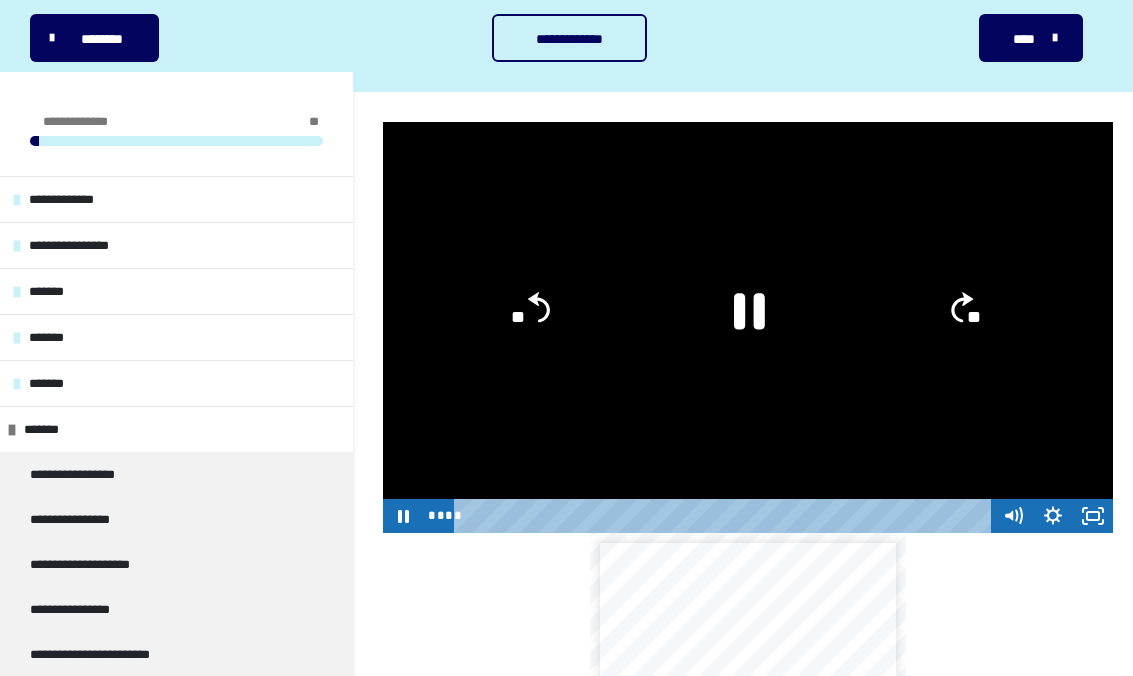 click on "**" 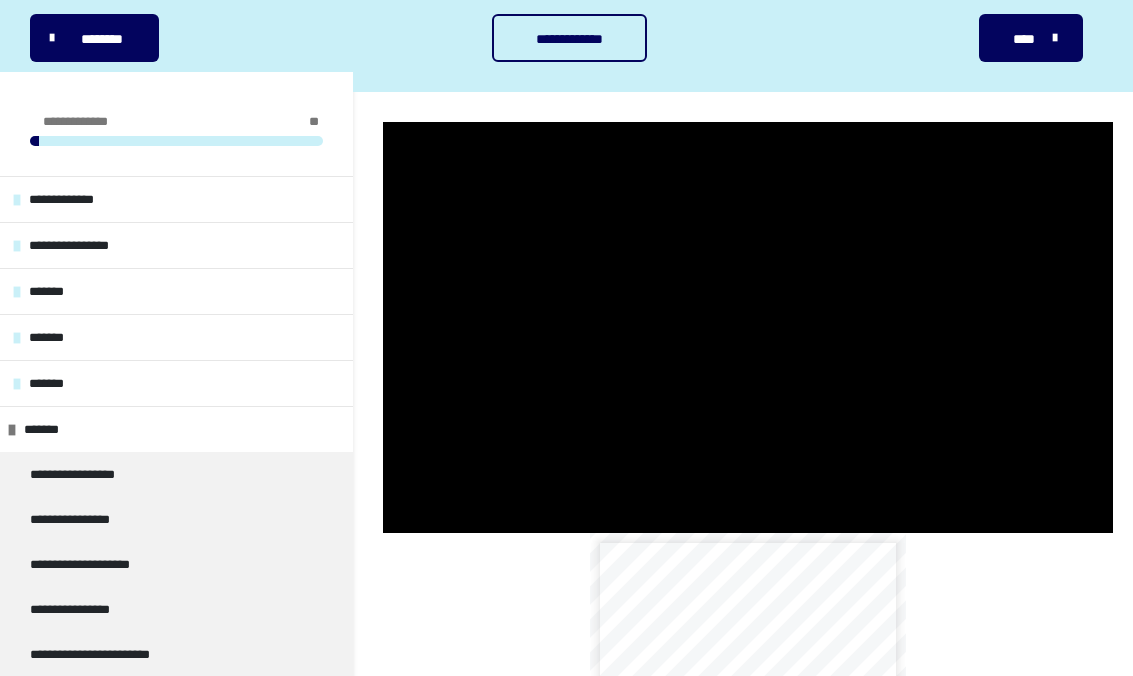 click at bounding box center [748, 327] 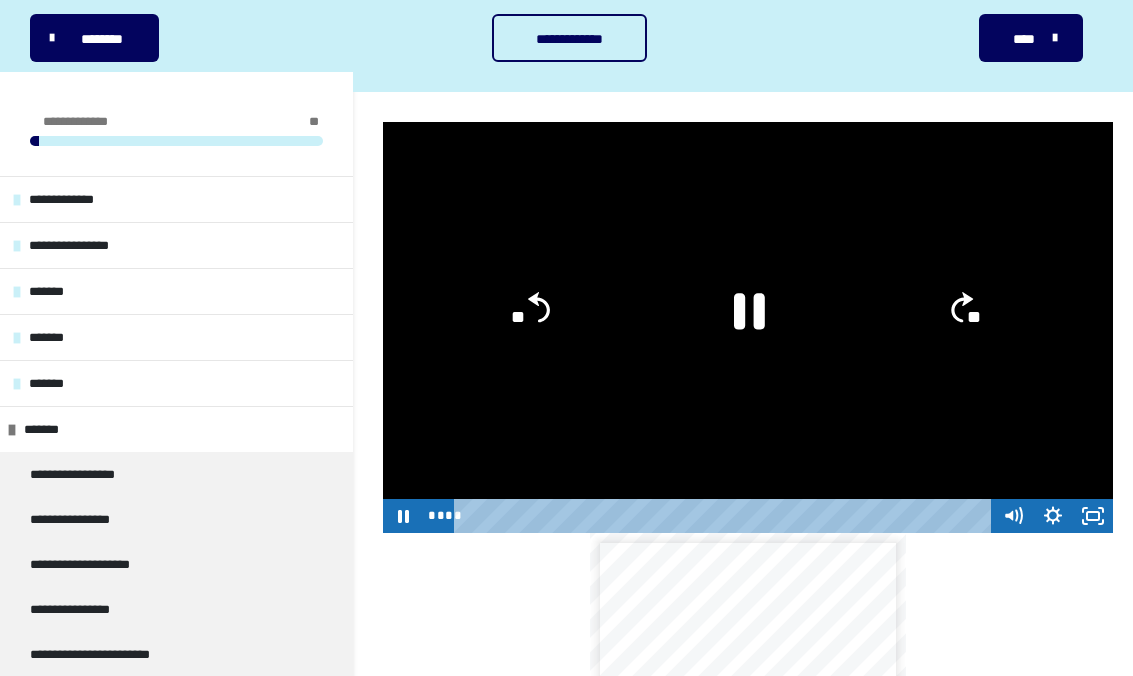 click at bounding box center [748, 327] 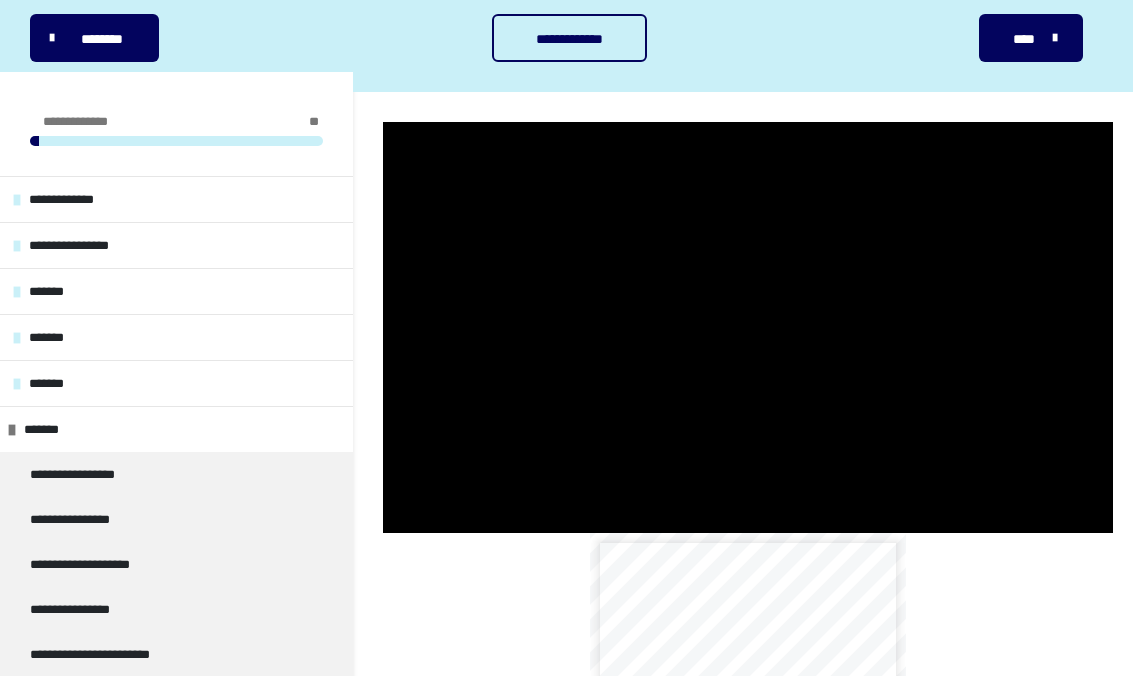click at bounding box center (748, 327) 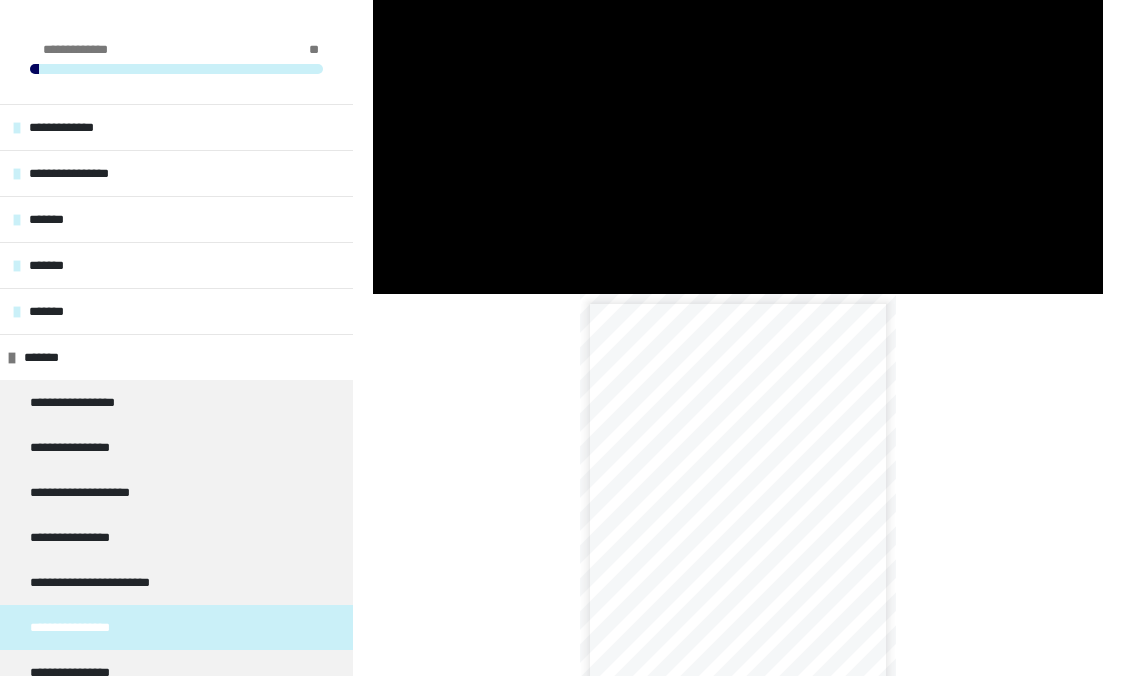 scroll, scrollTop: 443, scrollLeft: 0, axis: vertical 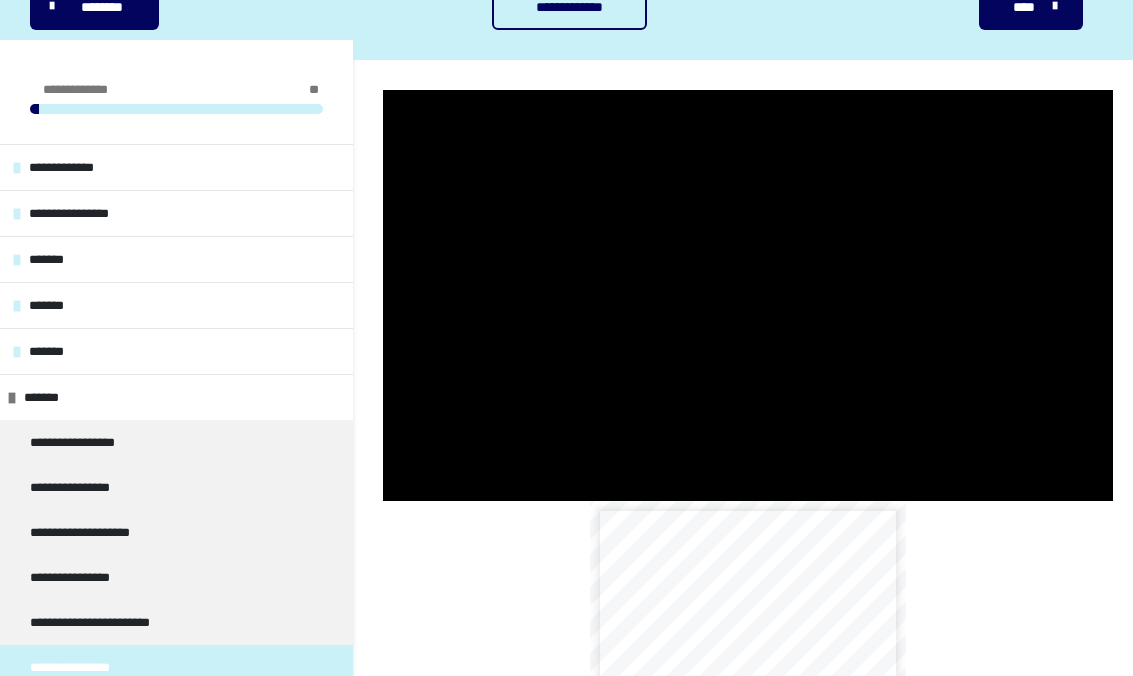 click at bounding box center (748, 295) 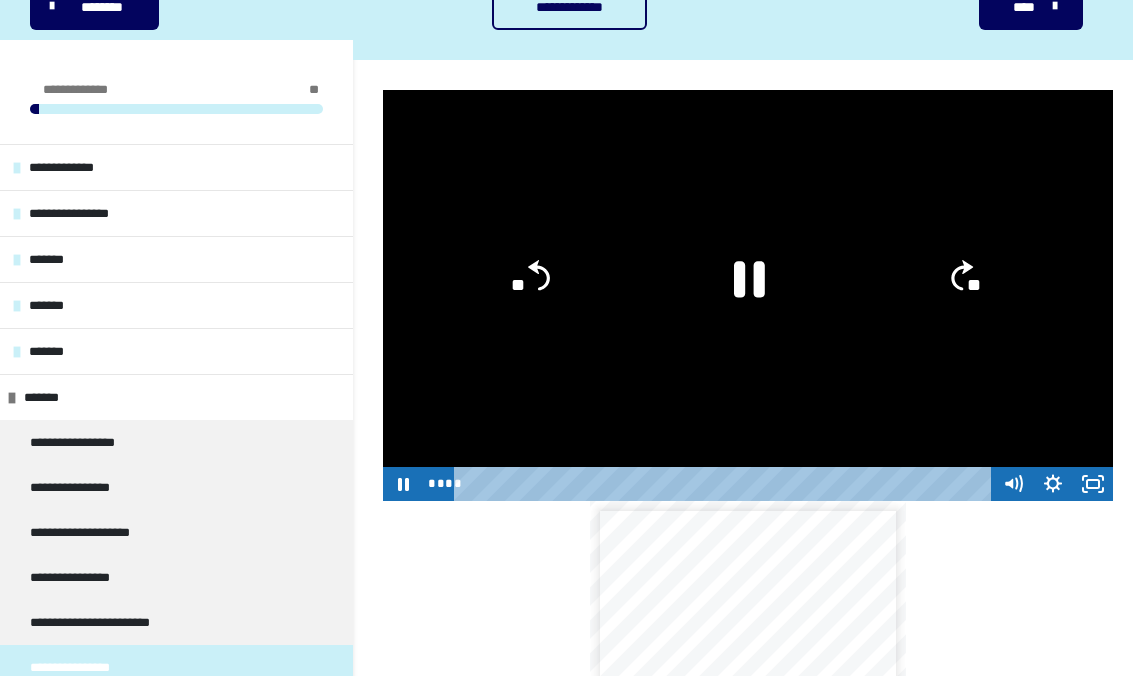 click at bounding box center [748, 295] 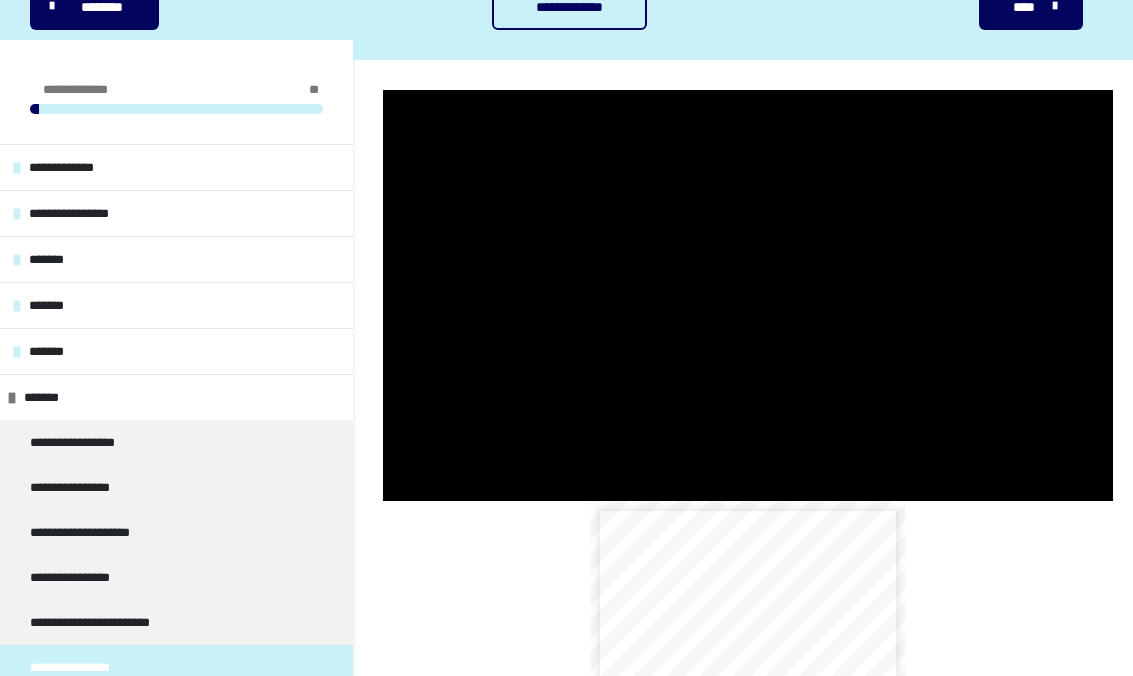 click at bounding box center (748, 295) 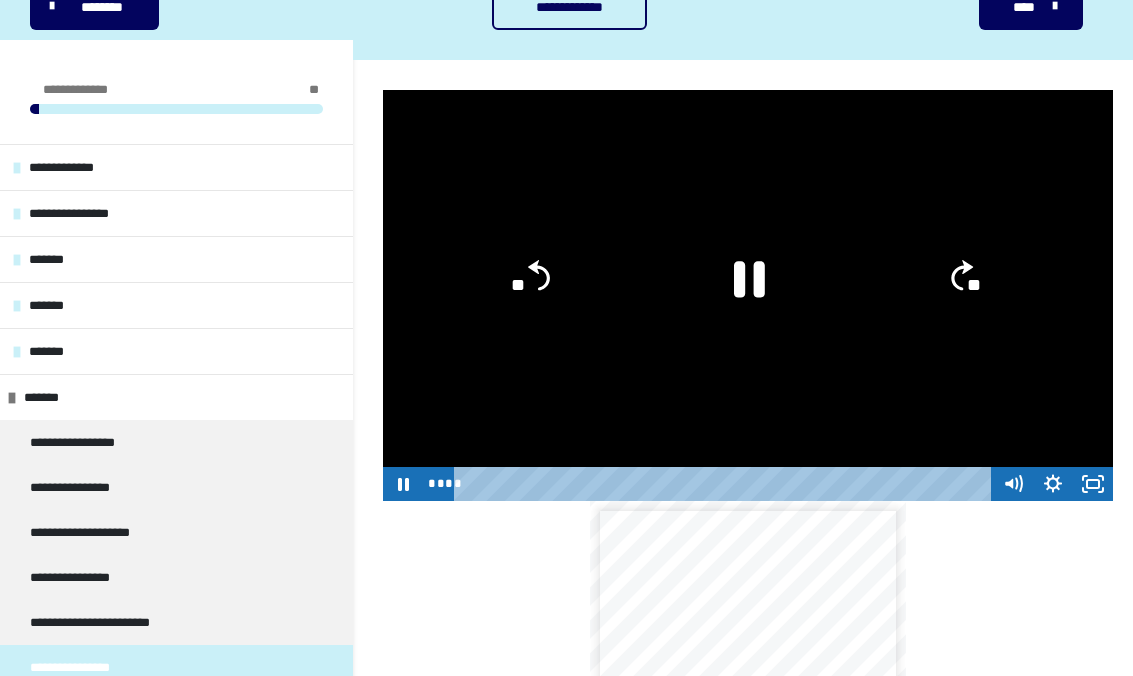 click 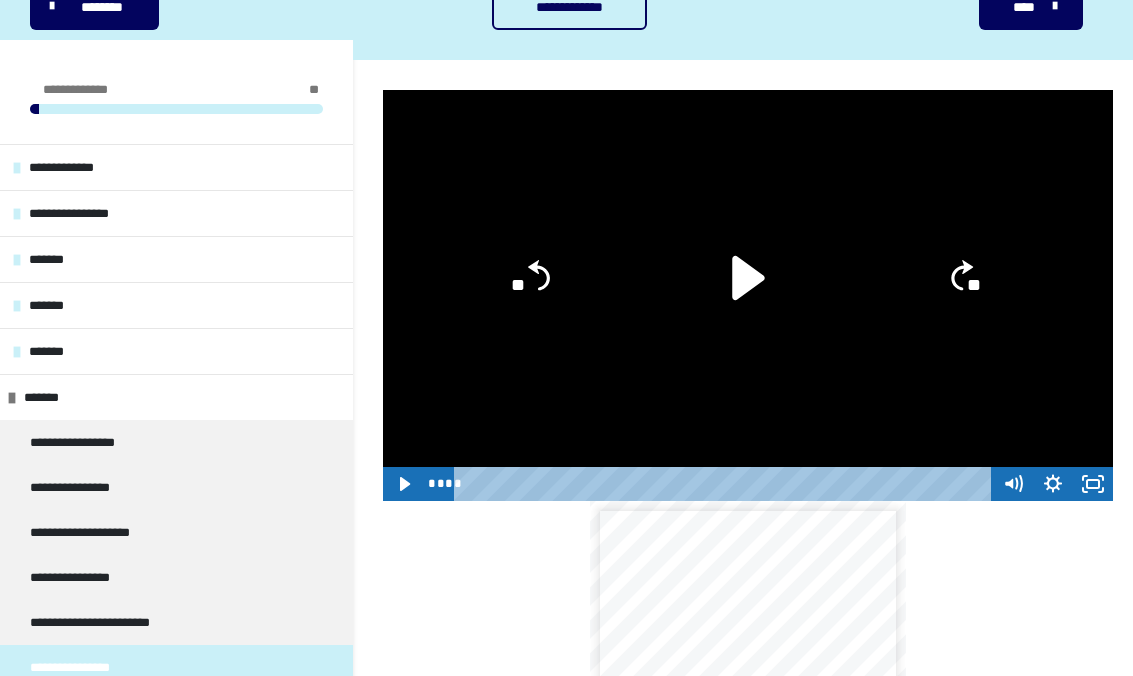 click 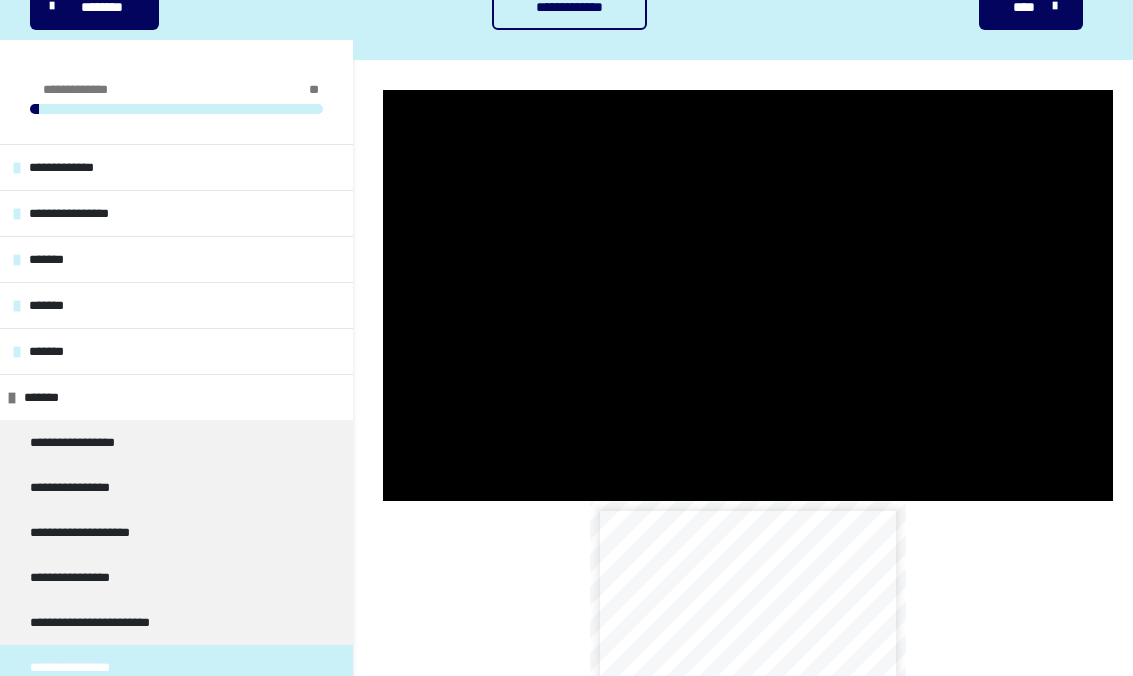 click at bounding box center [748, 295] 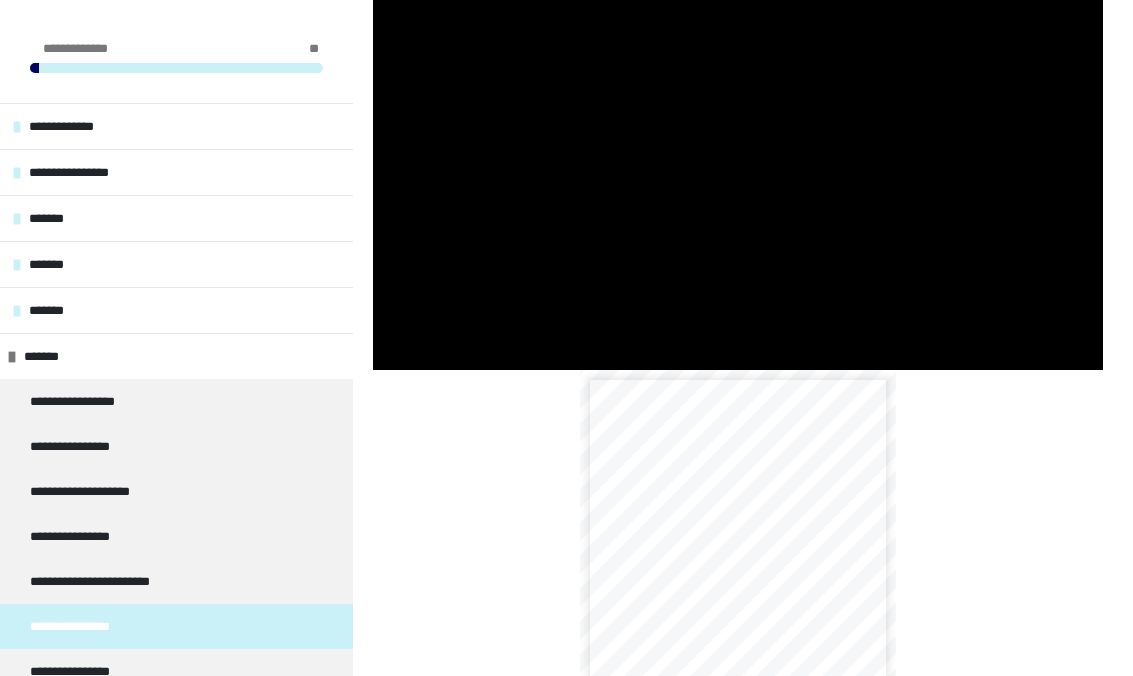 scroll, scrollTop: 378, scrollLeft: 0, axis: vertical 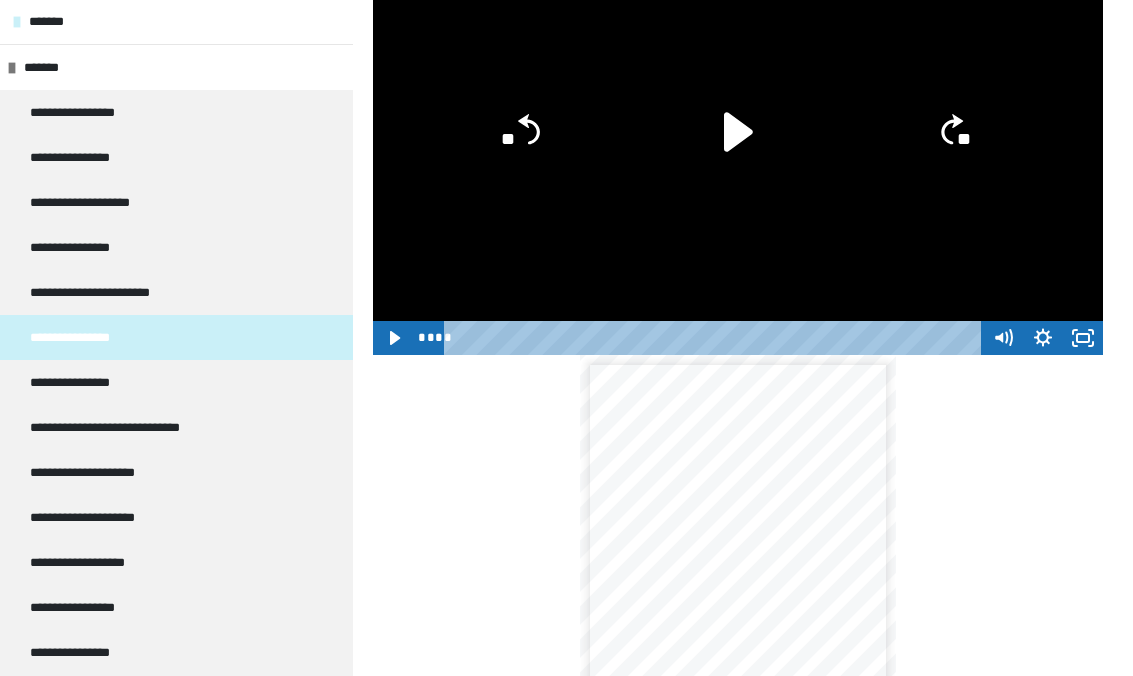 click on "**********" at bounding box center (176, 382) 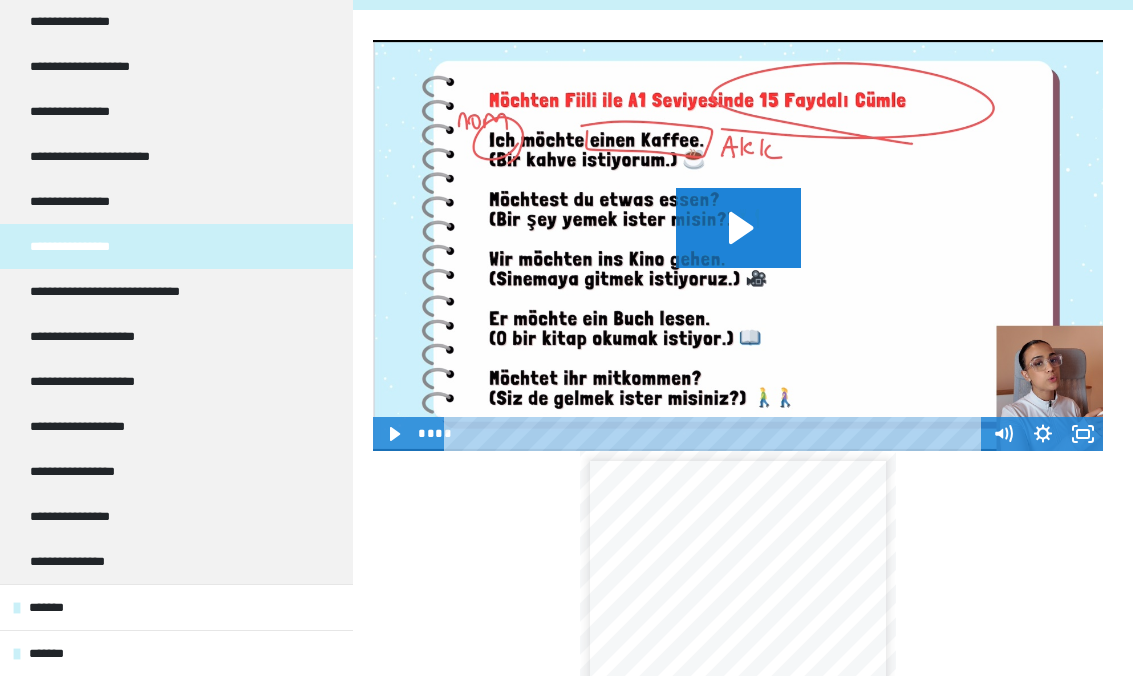 scroll, scrollTop: 437, scrollLeft: 0, axis: vertical 